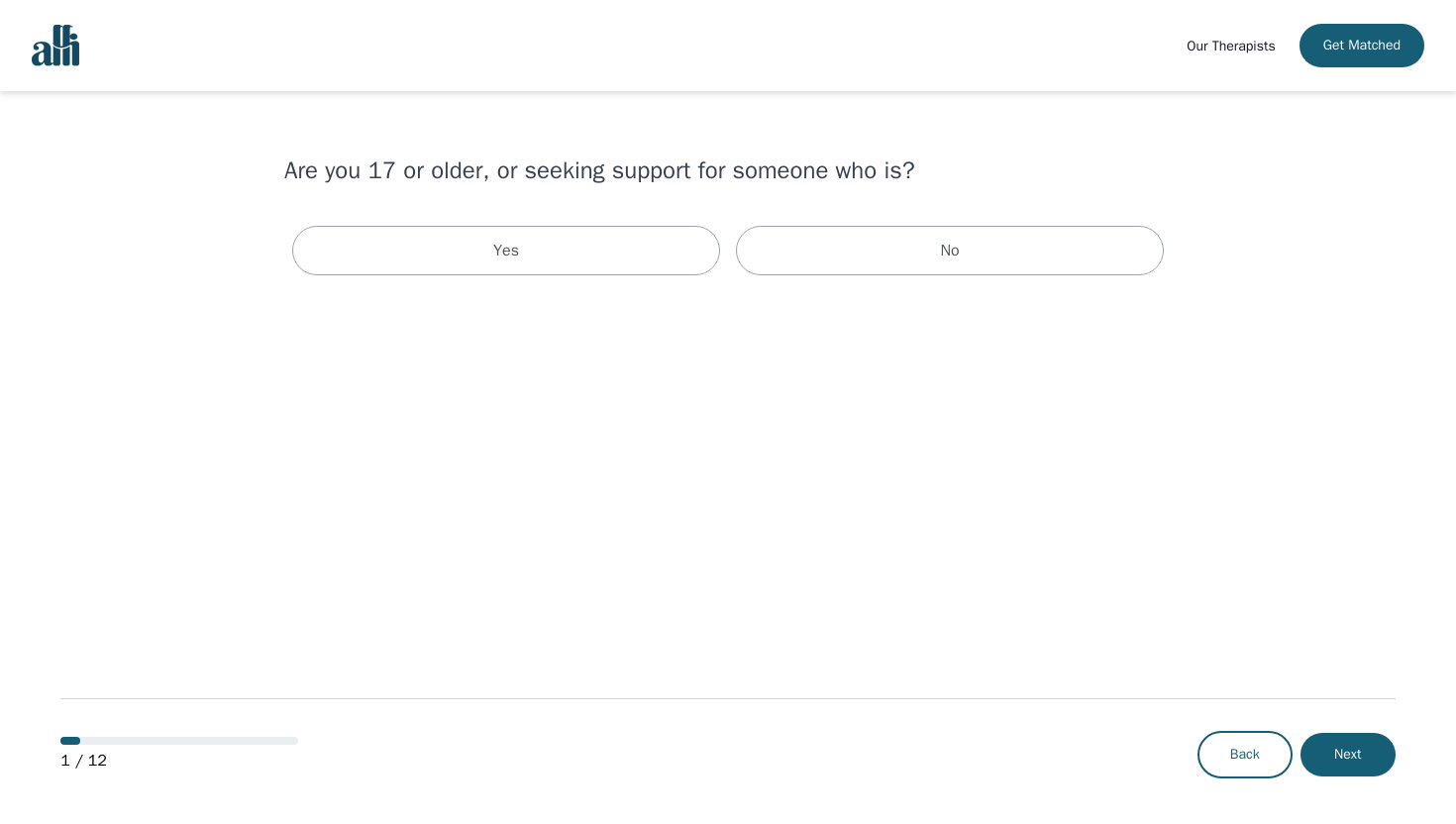 scroll, scrollTop: 0, scrollLeft: 0, axis: both 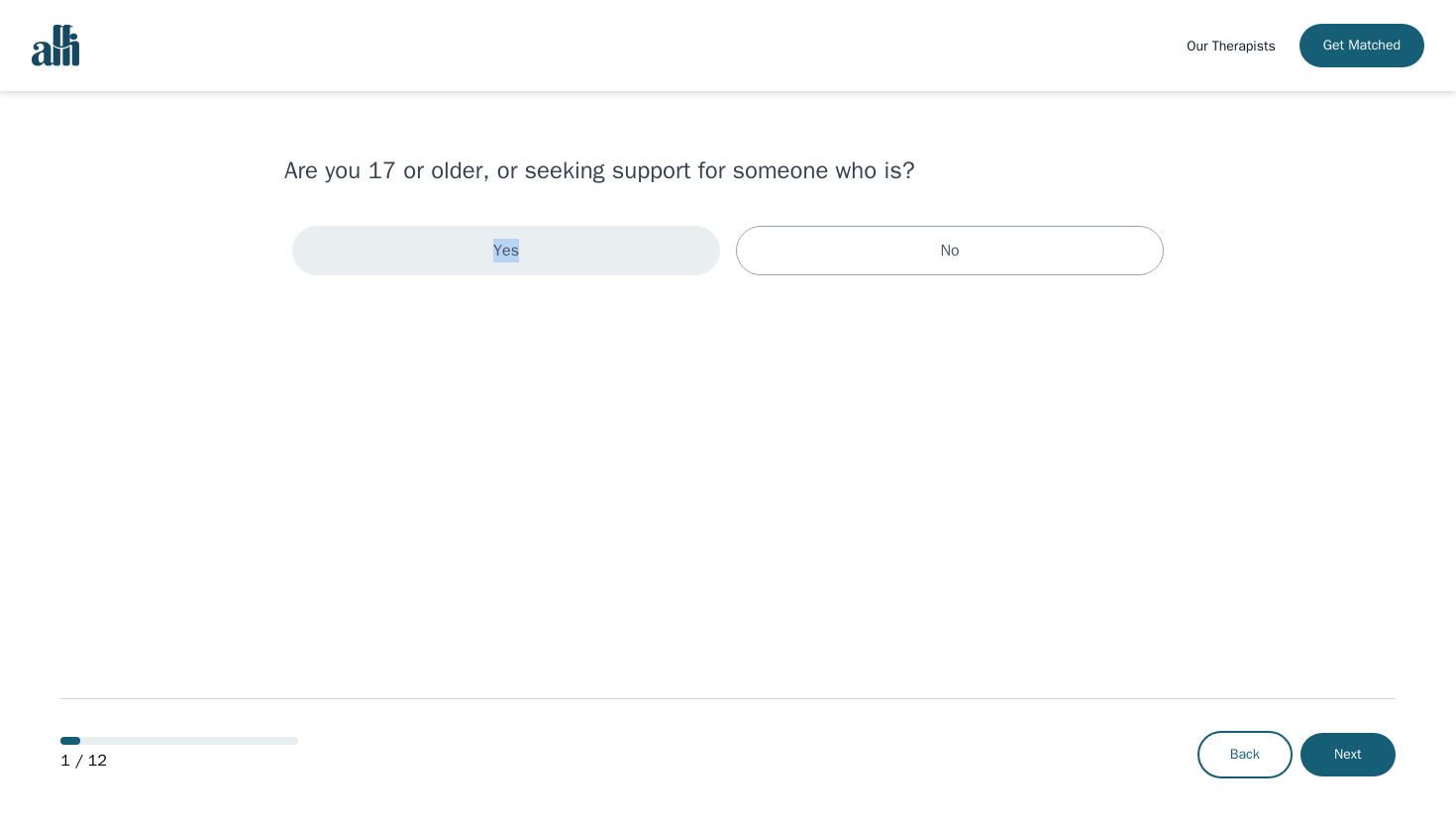 click on "Yes" at bounding box center (506, 251) 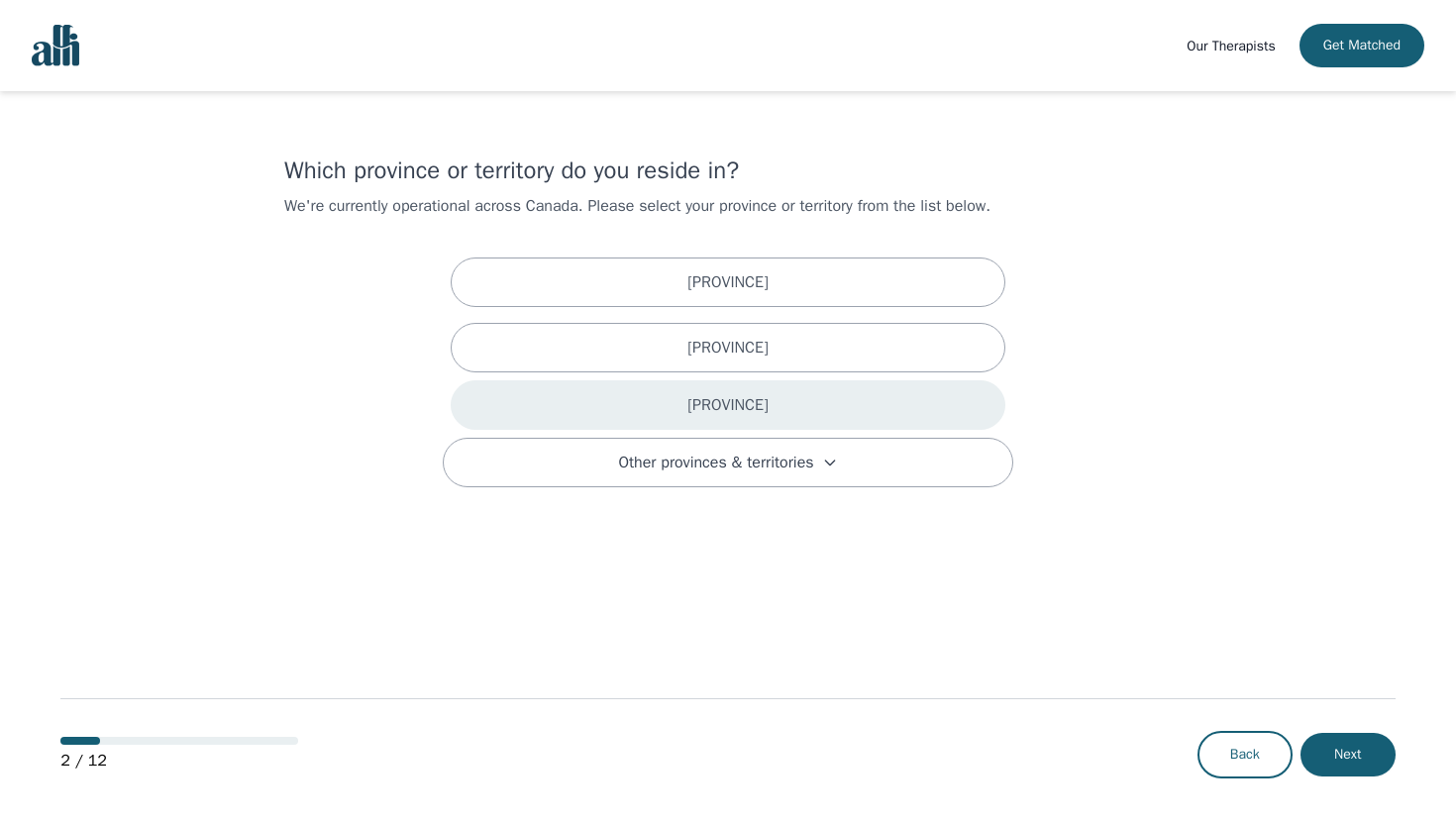 click on "[PROVINCE]" at bounding box center [728, 405] 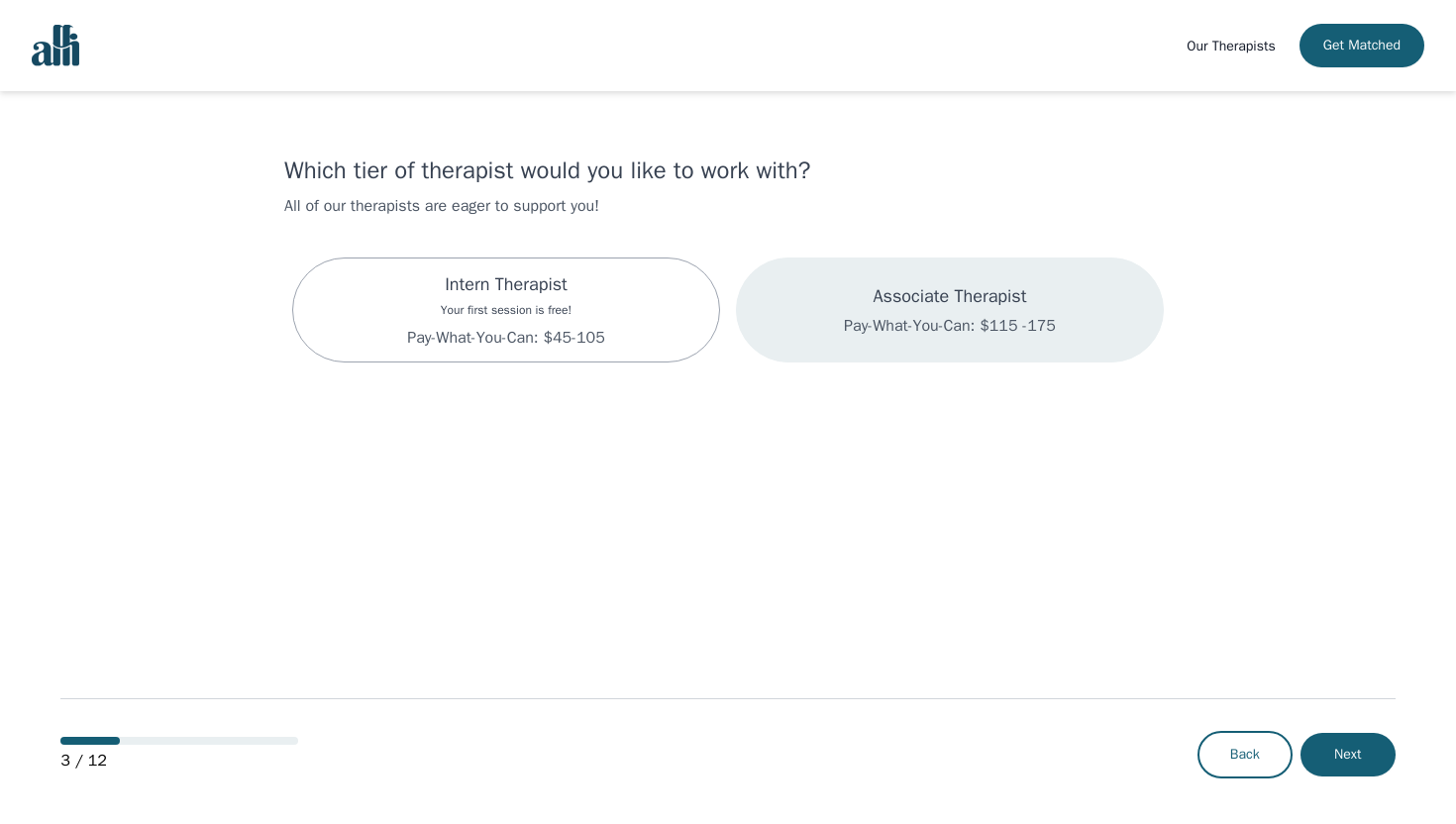 click on "Associate Therapist Pay-What-You-Can: $115 -175" at bounding box center (950, 310) 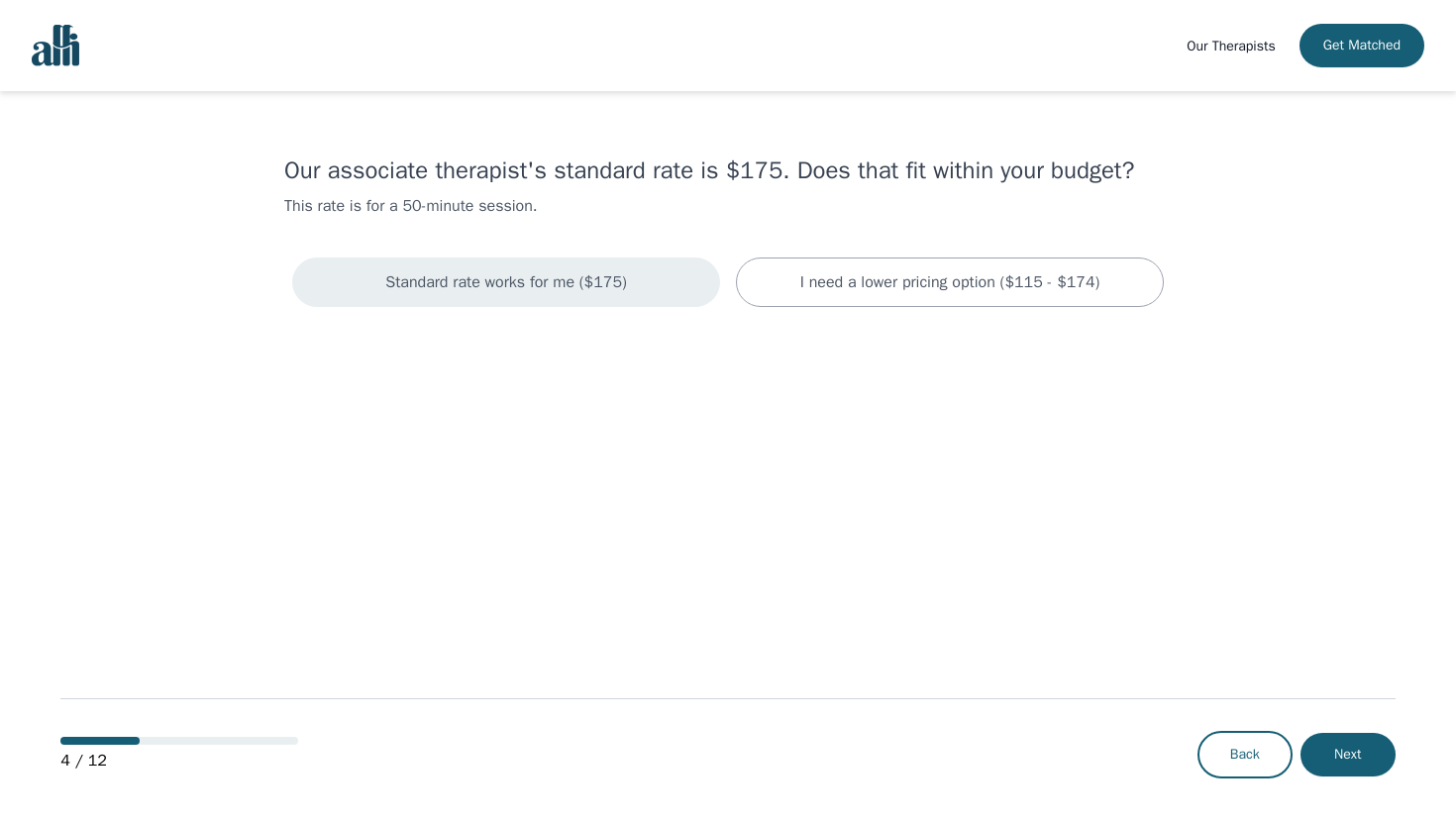 click on "Standard rate works for me ($175)" at bounding box center [506, 282] 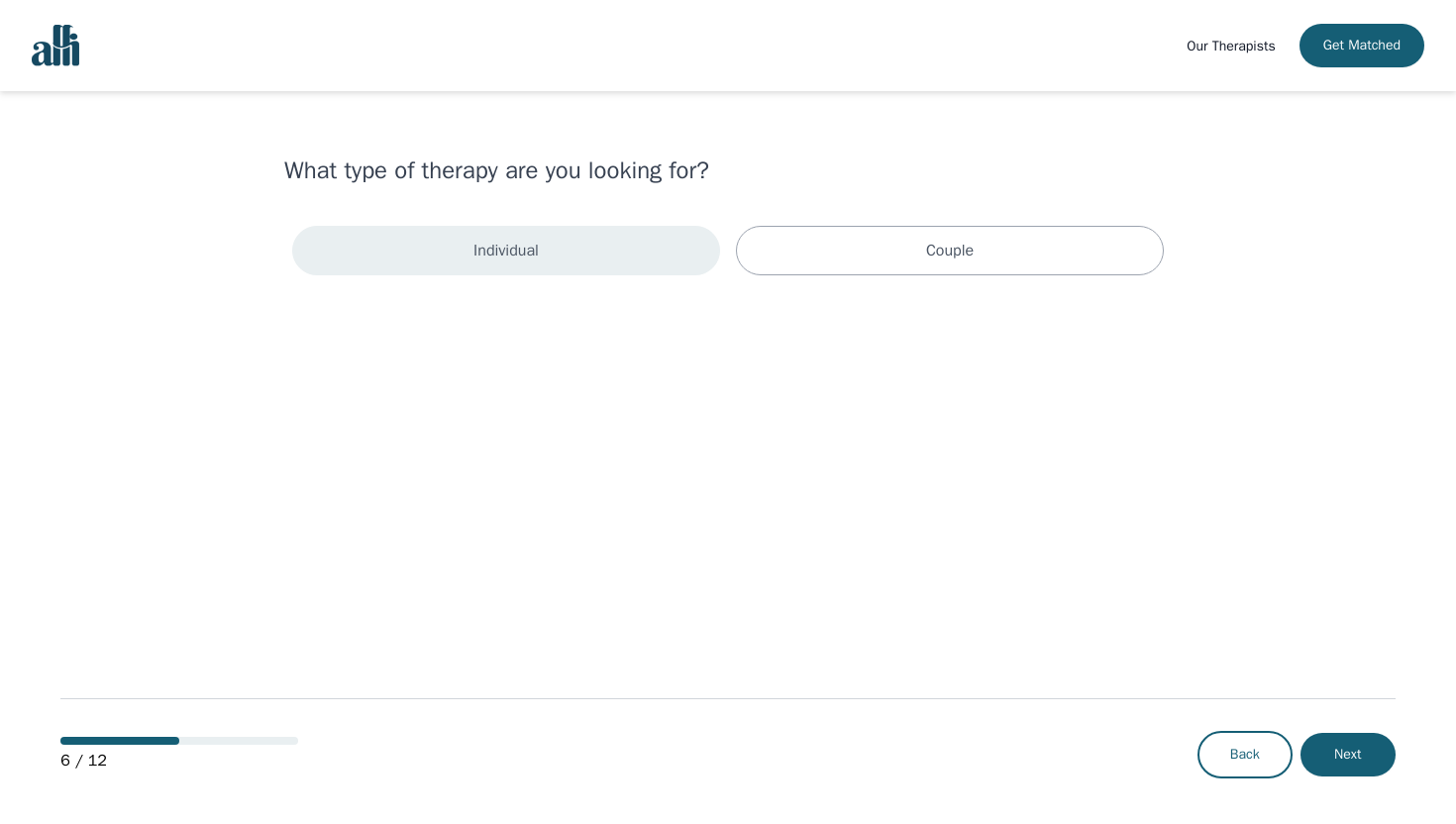 click on "Individual" at bounding box center (506, 251) 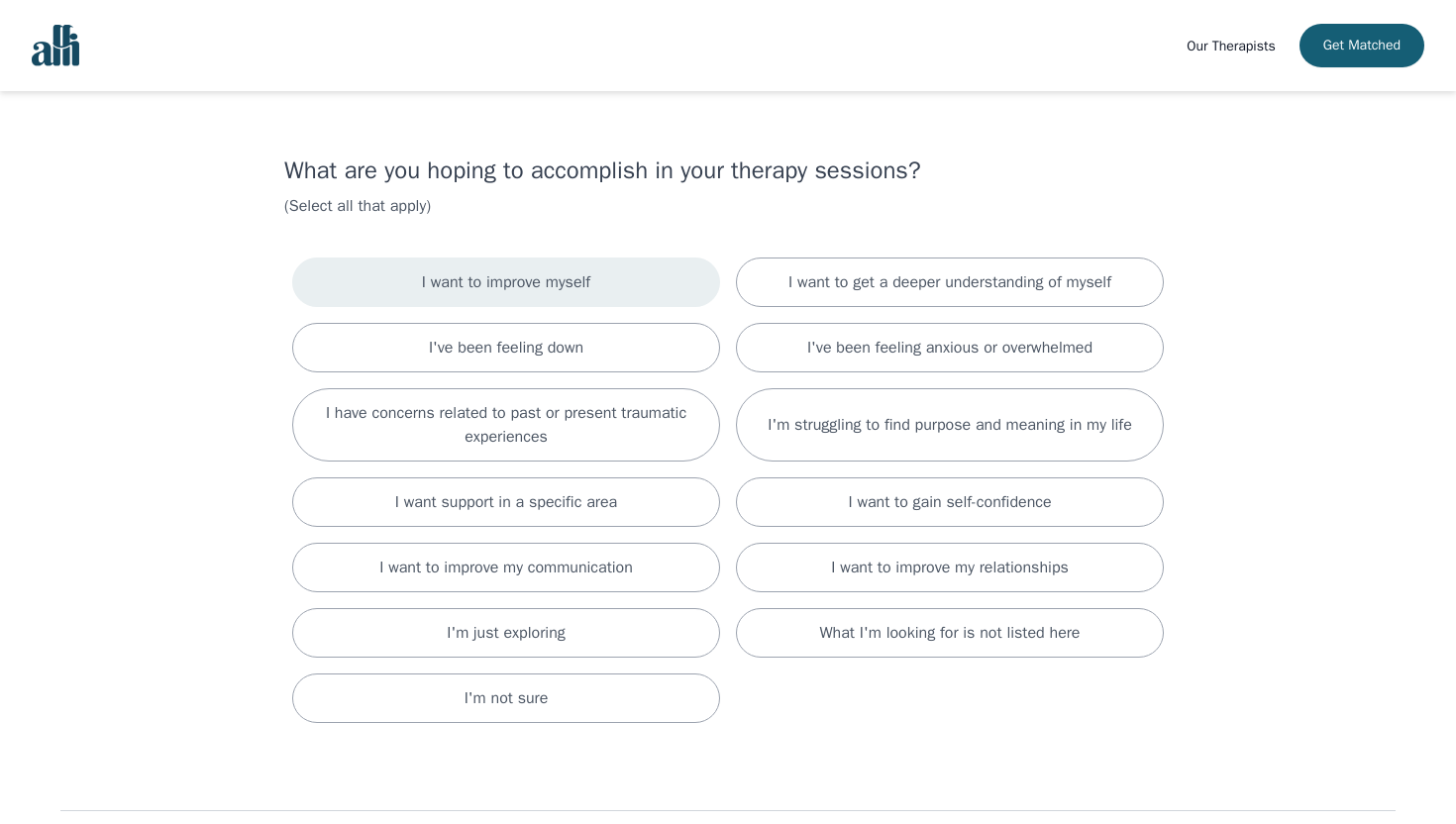 click on "I want to improve myself" at bounding box center (506, 282) 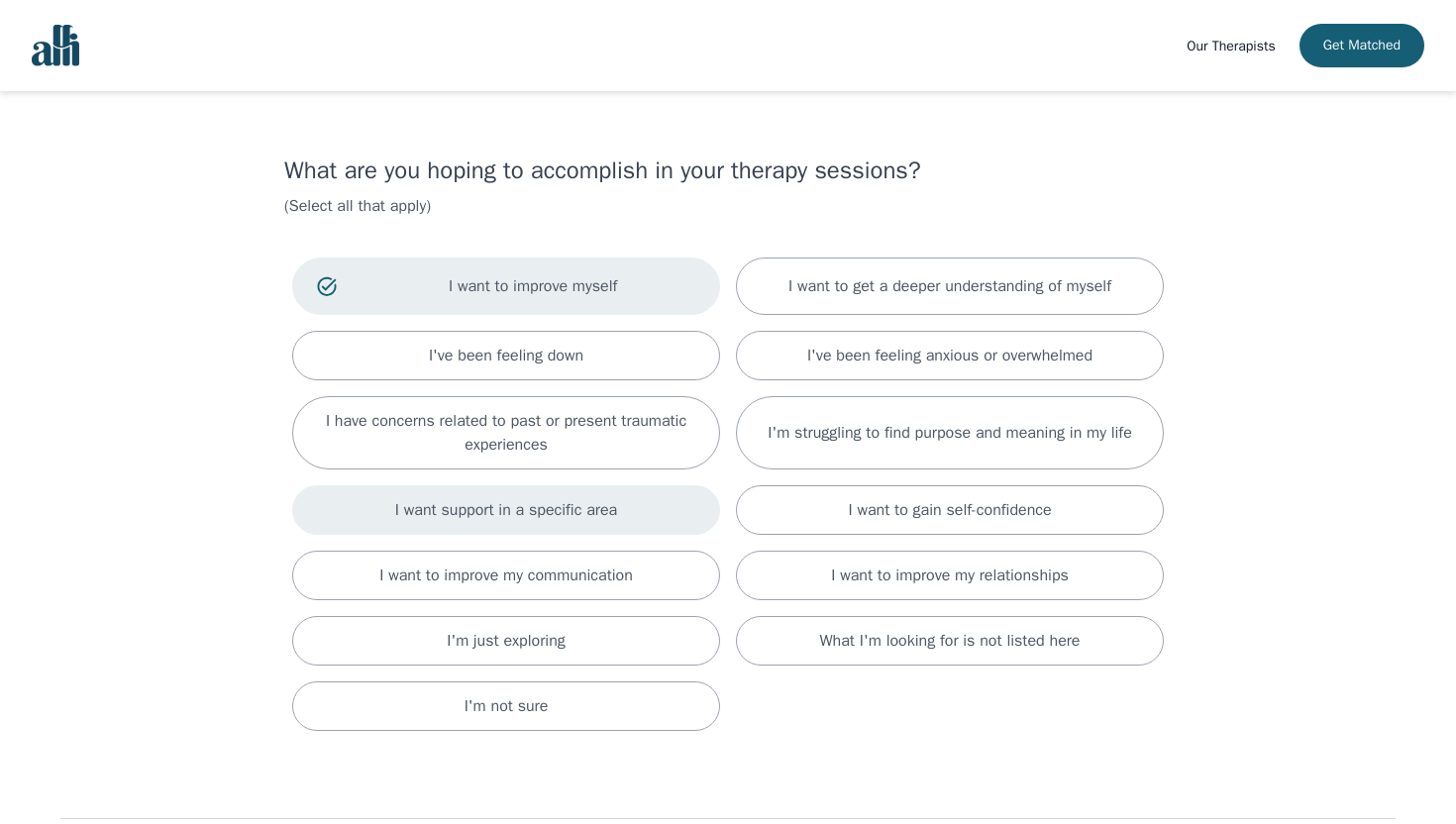 click on "I want support in a specific area" at bounding box center (506, 510) 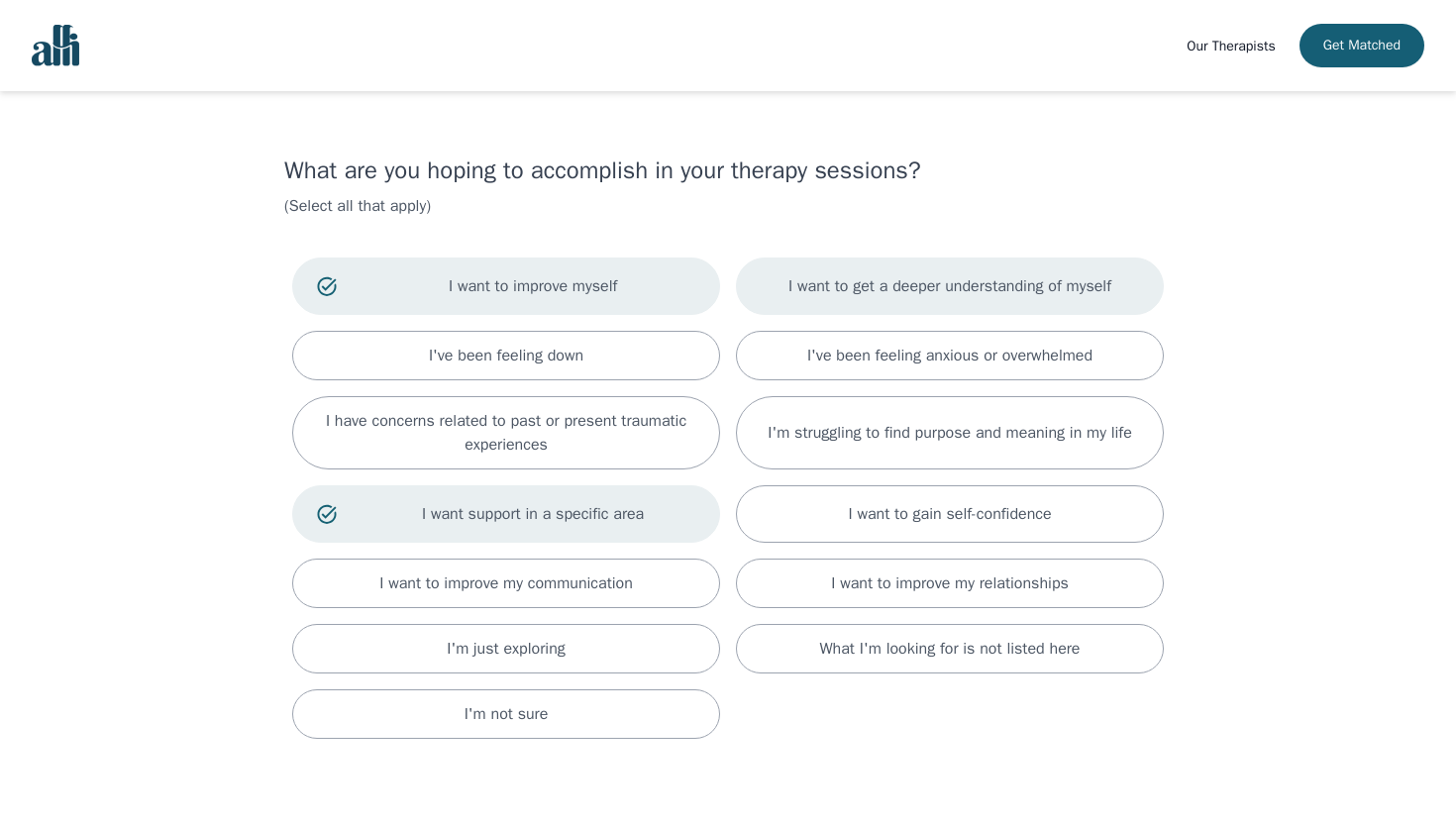 click on "I want to get a deeper understanding of myself" at bounding box center [950, 286] 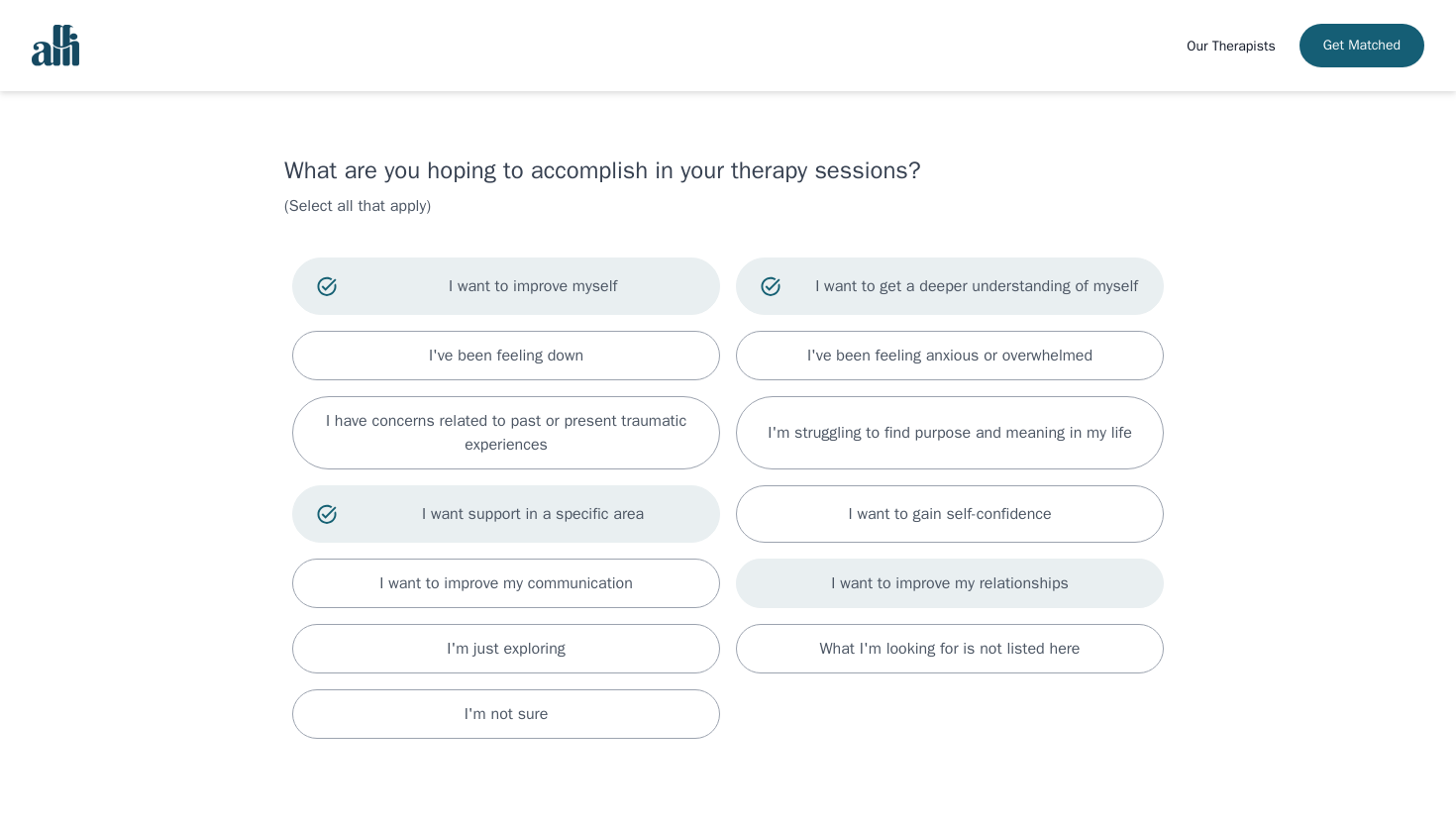 click on "I want to improve my relationships" at bounding box center [950, 583] 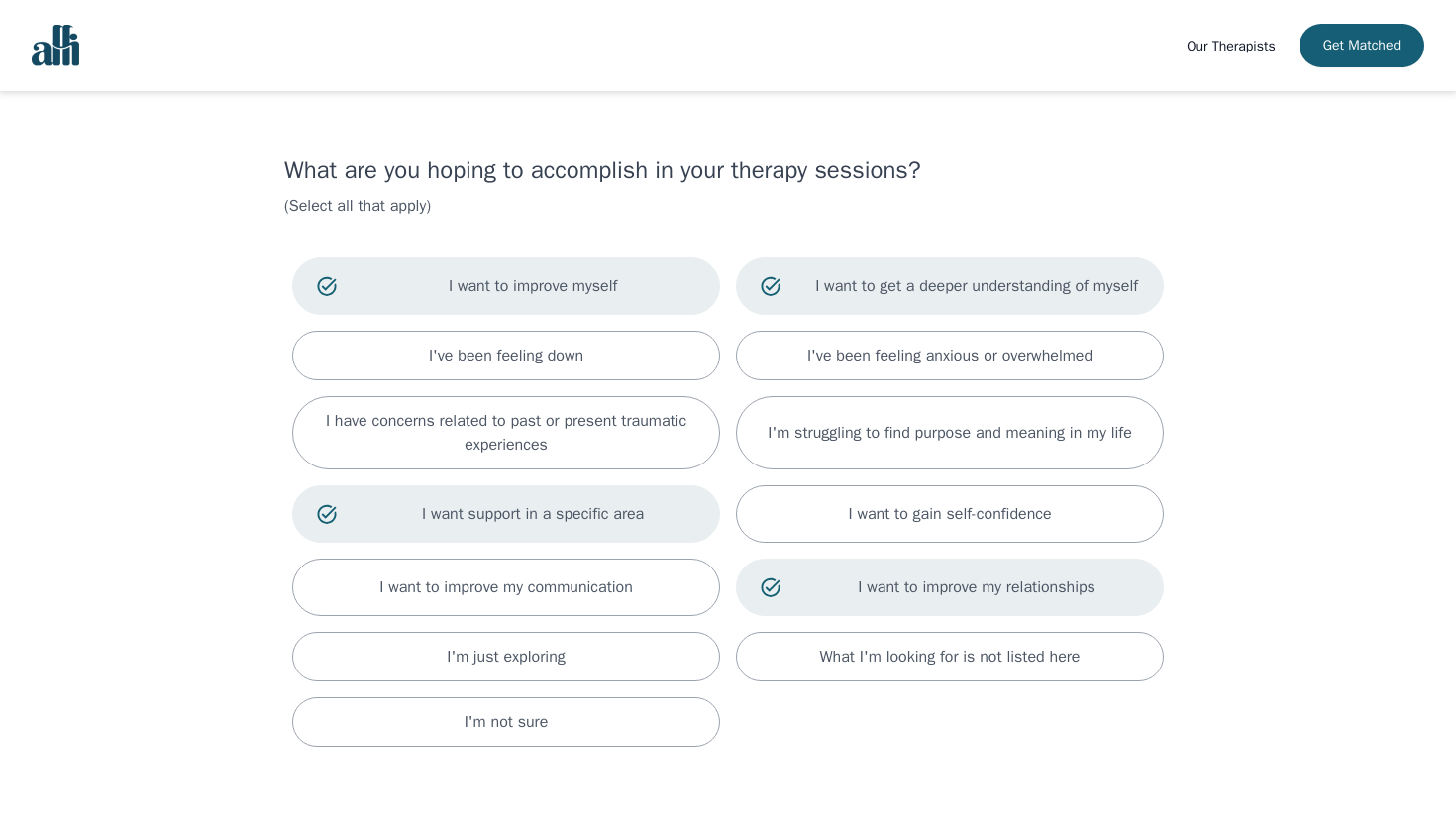 click on "I want support in a specific area" at bounding box center (533, 514) 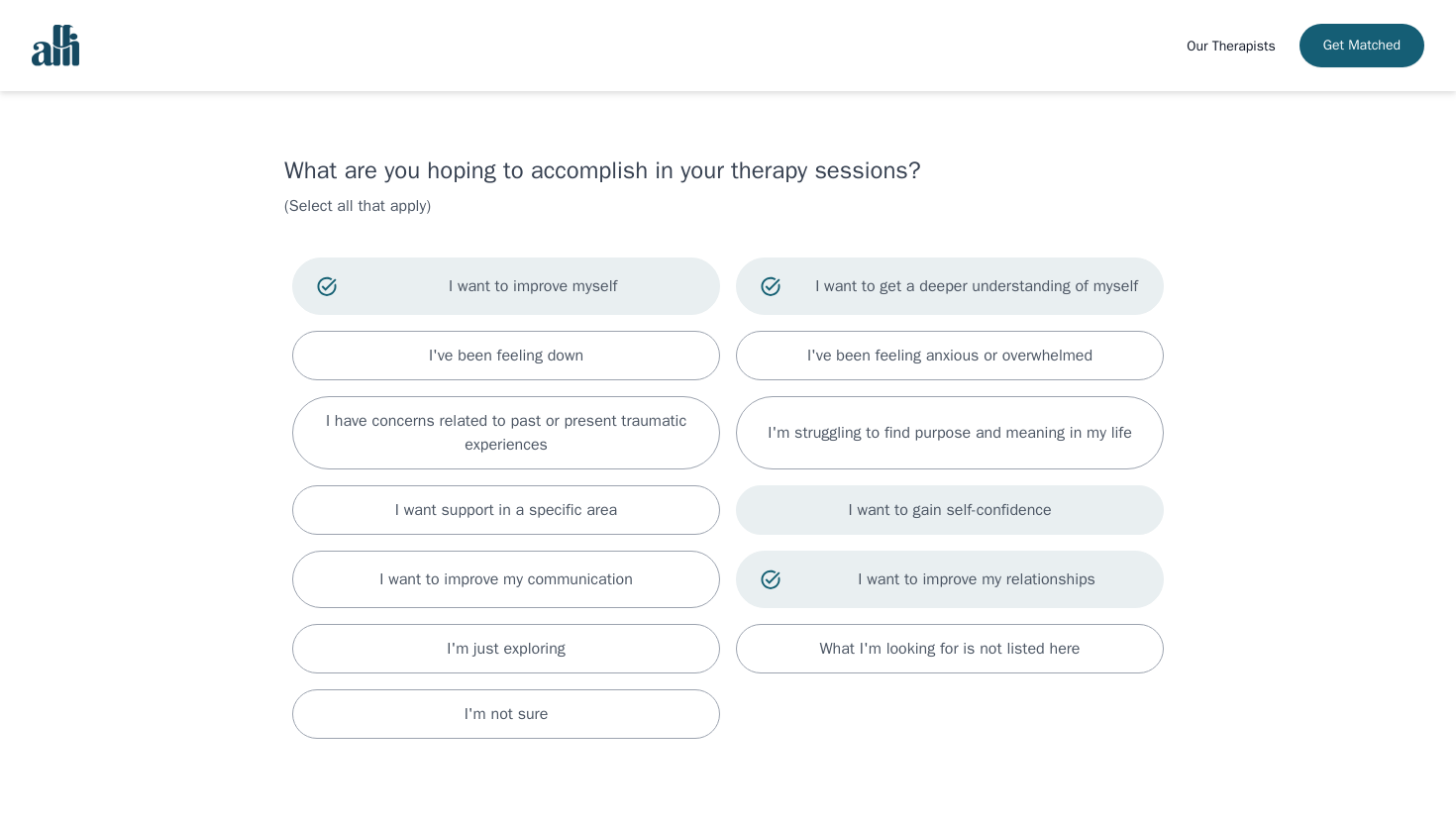 click on "I want to gain self-confidence" at bounding box center (949, 510) 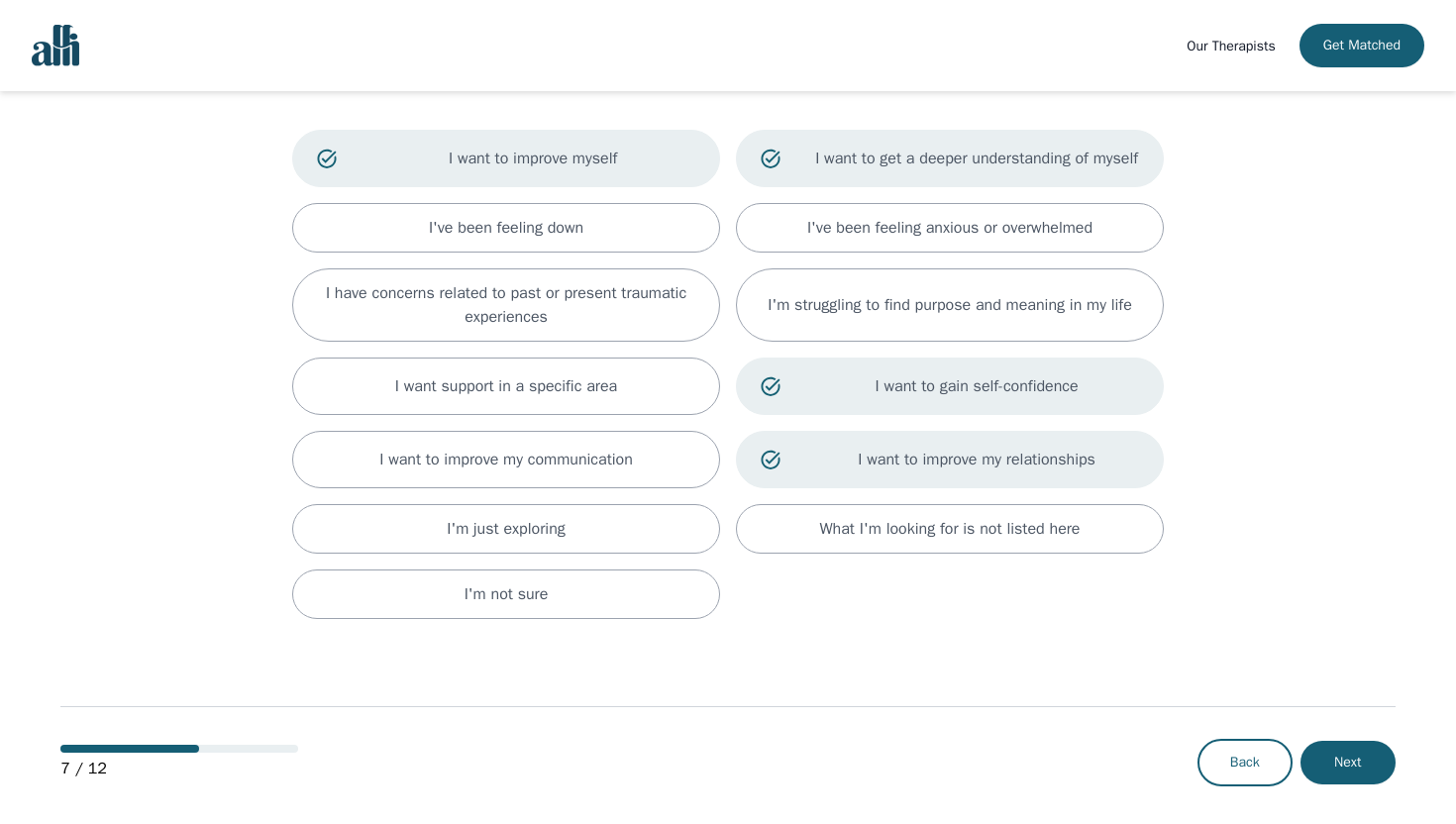 scroll, scrollTop: 161, scrollLeft: 0, axis: vertical 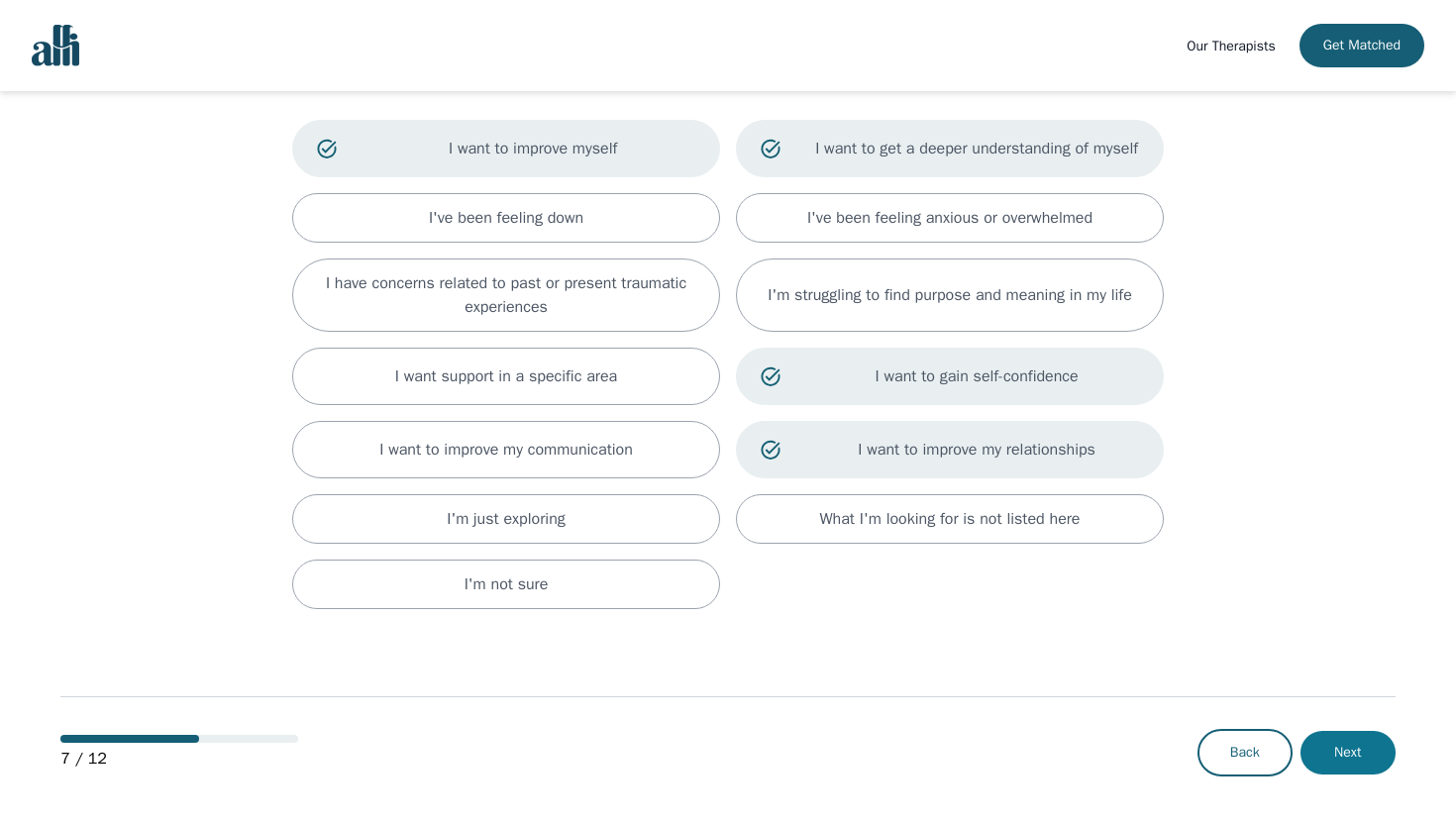 click on "Next" at bounding box center [1348, 753] 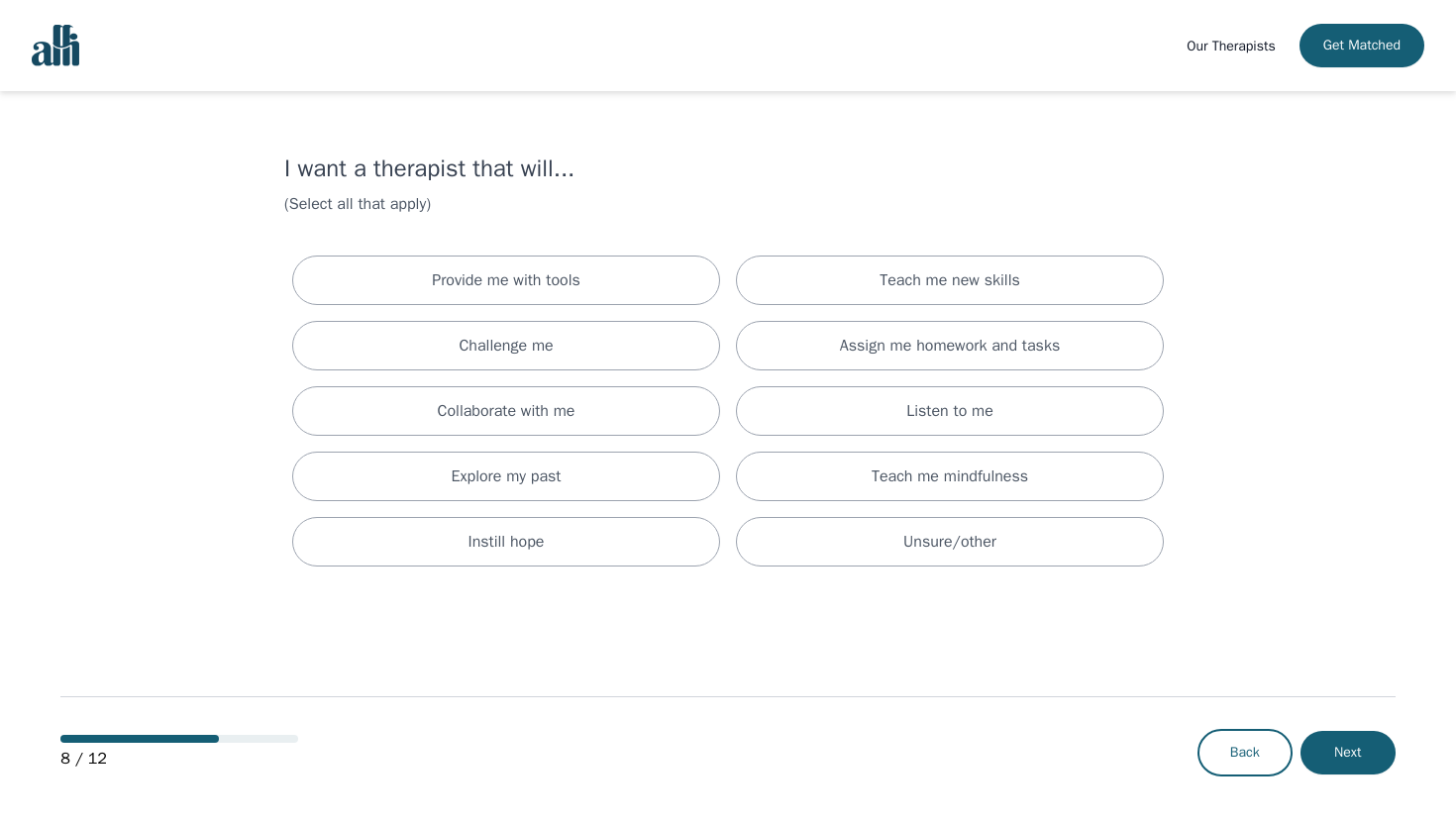 scroll, scrollTop: 0, scrollLeft: 0, axis: both 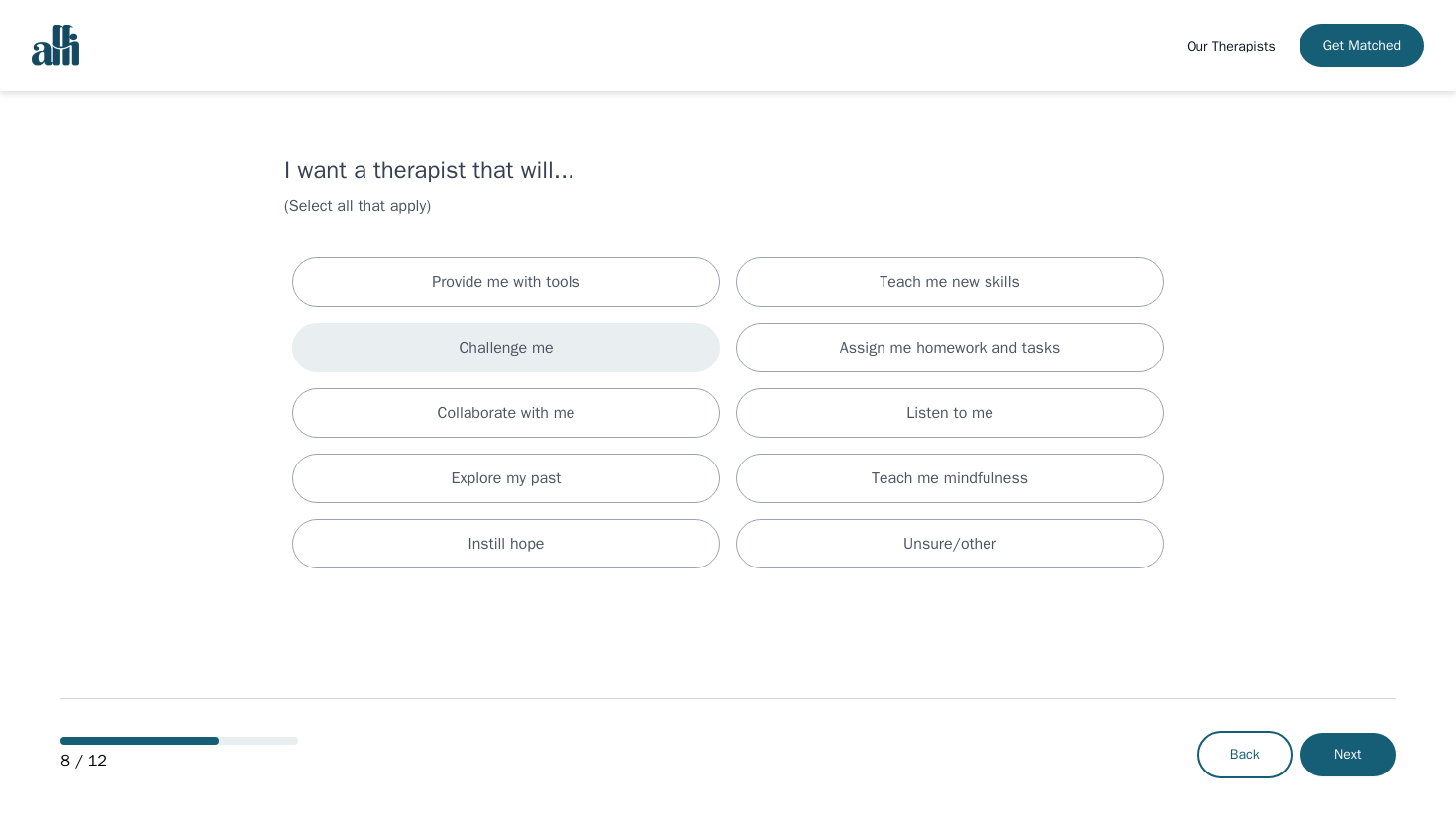 click on "Challenge me" at bounding box center (506, 348) 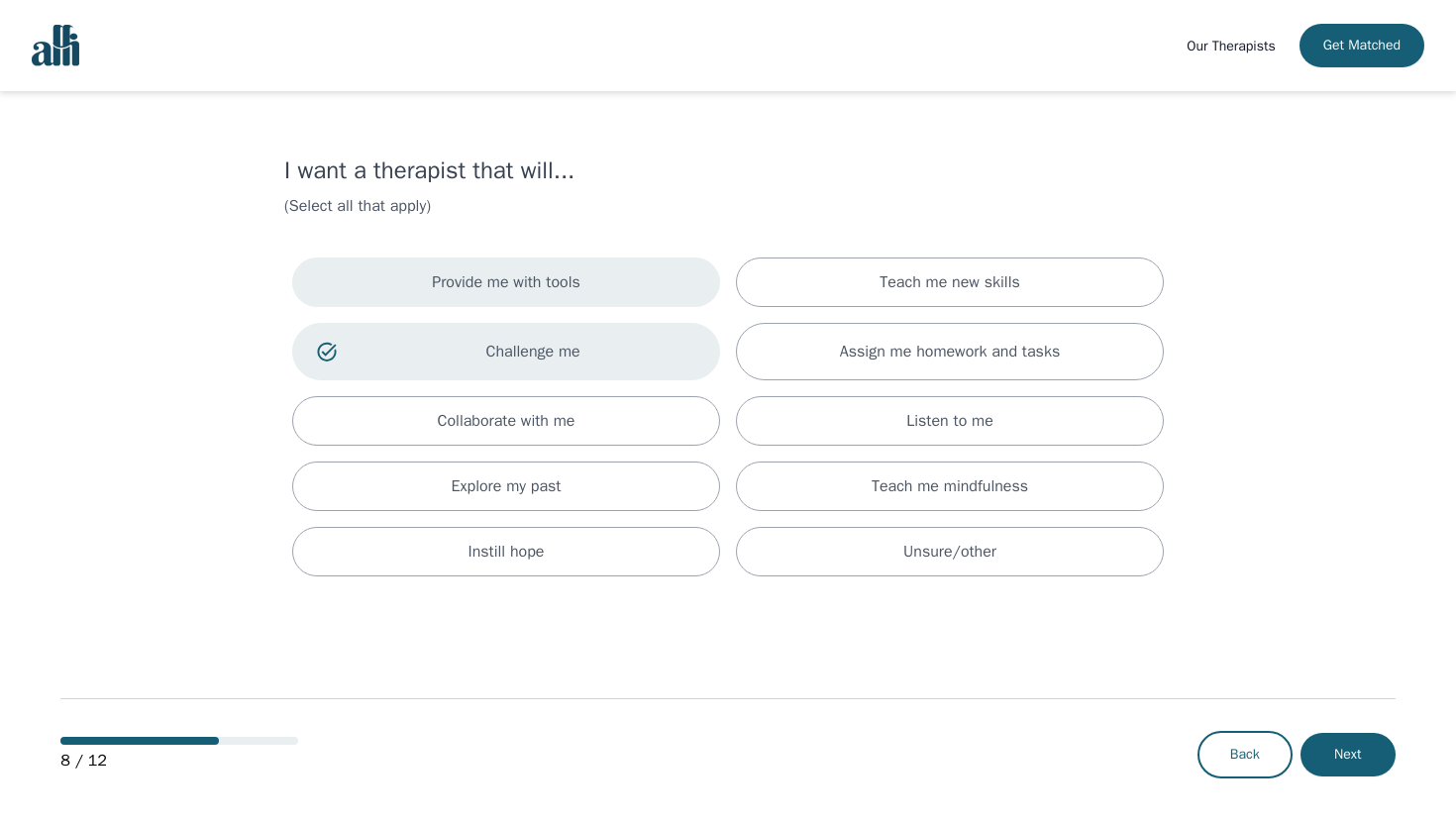 click on "Provide me with tools" at bounding box center (506, 282) 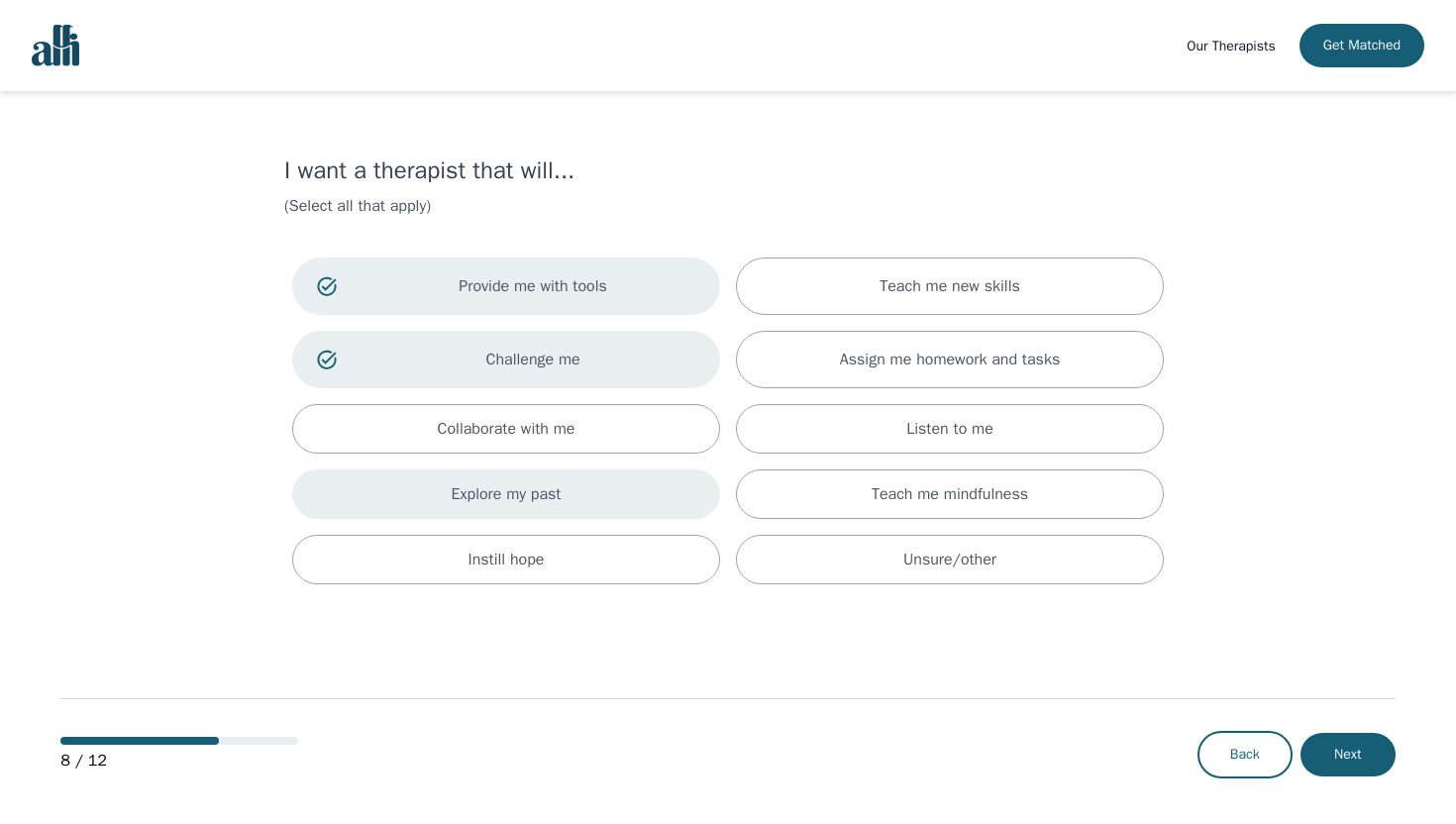 click on "Explore my past" at bounding box center (506, 494) 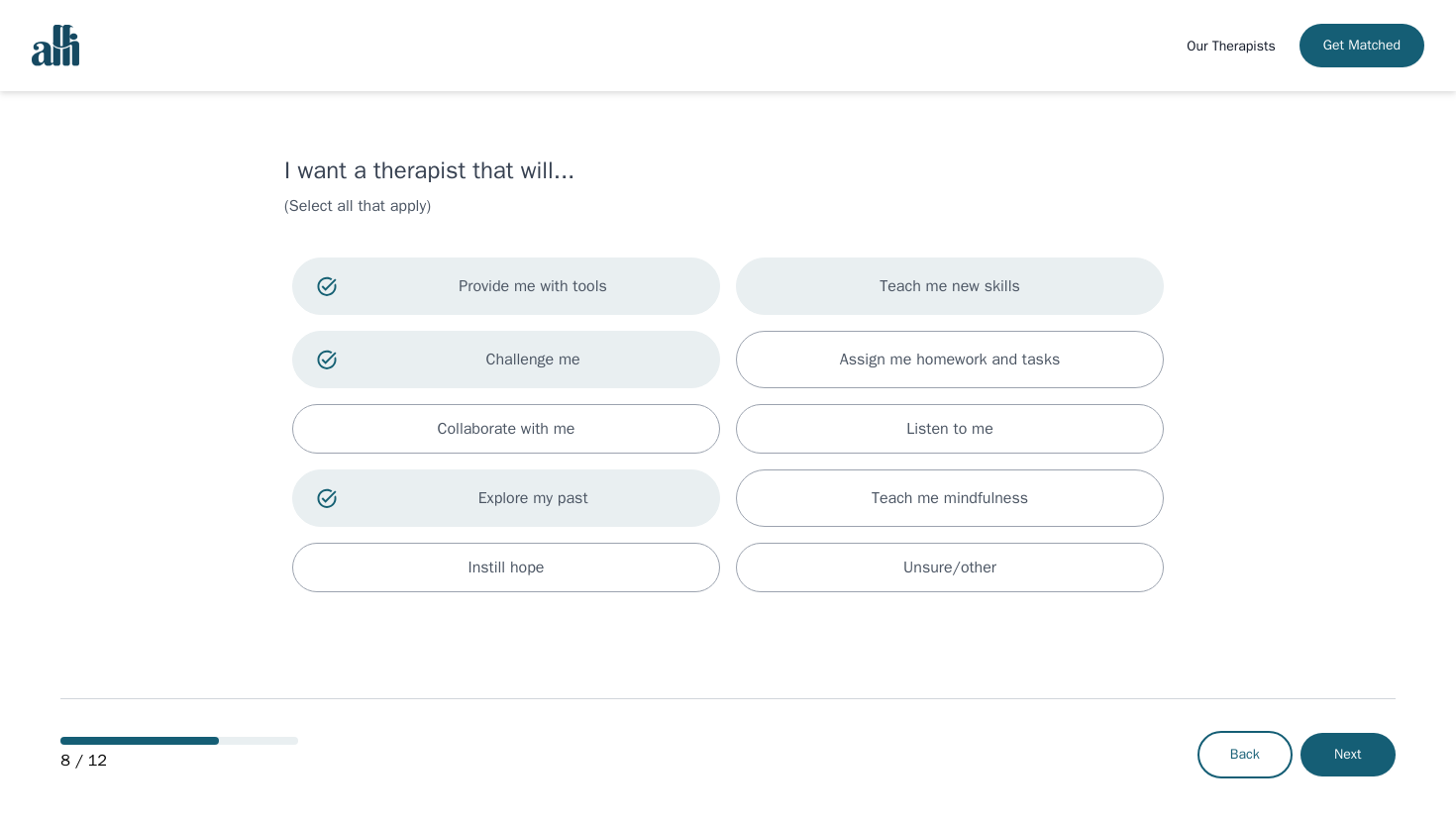 click on "Teach me new skills" at bounding box center [950, 286] 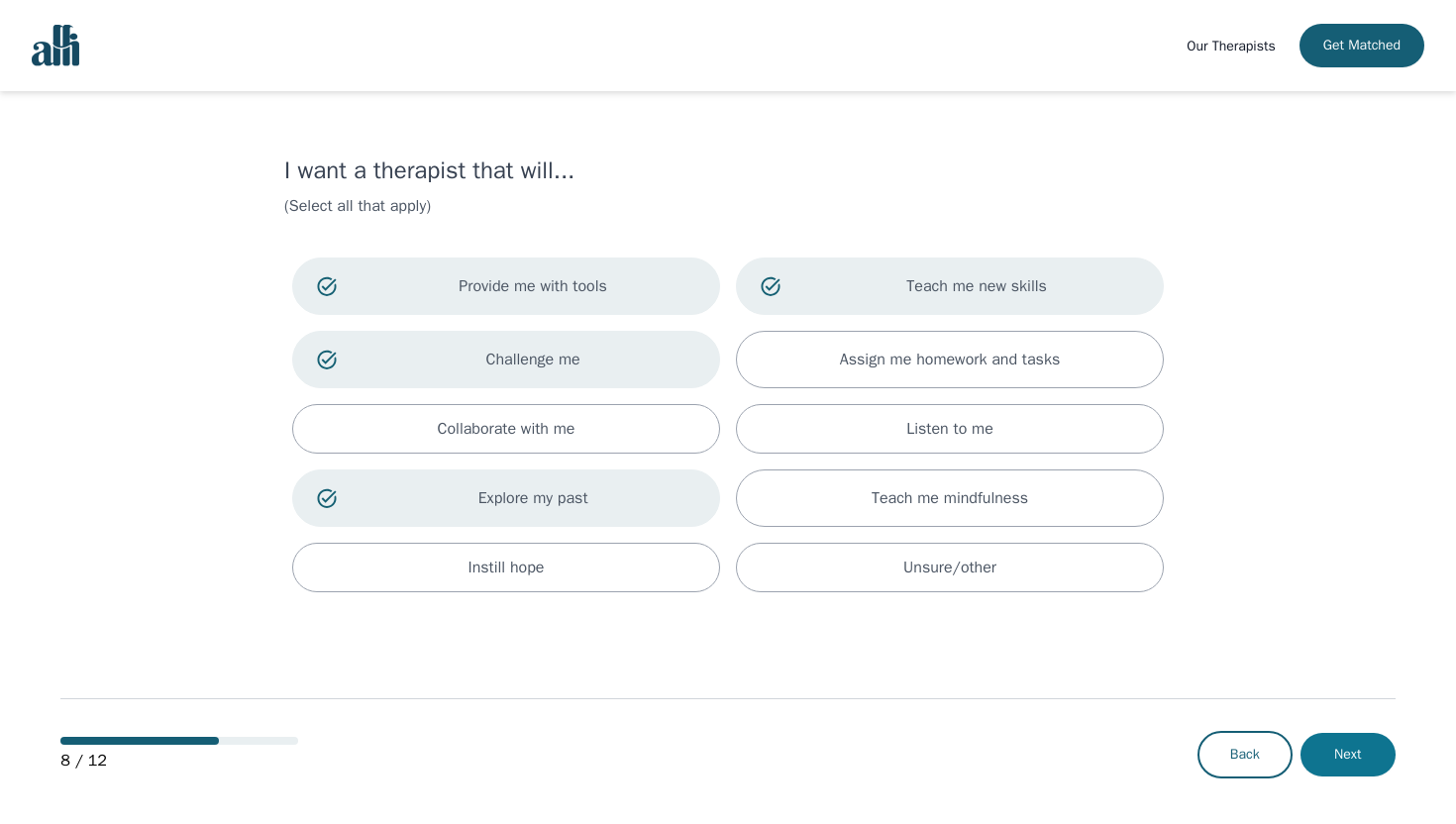 click on "Next" at bounding box center (1348, 755) 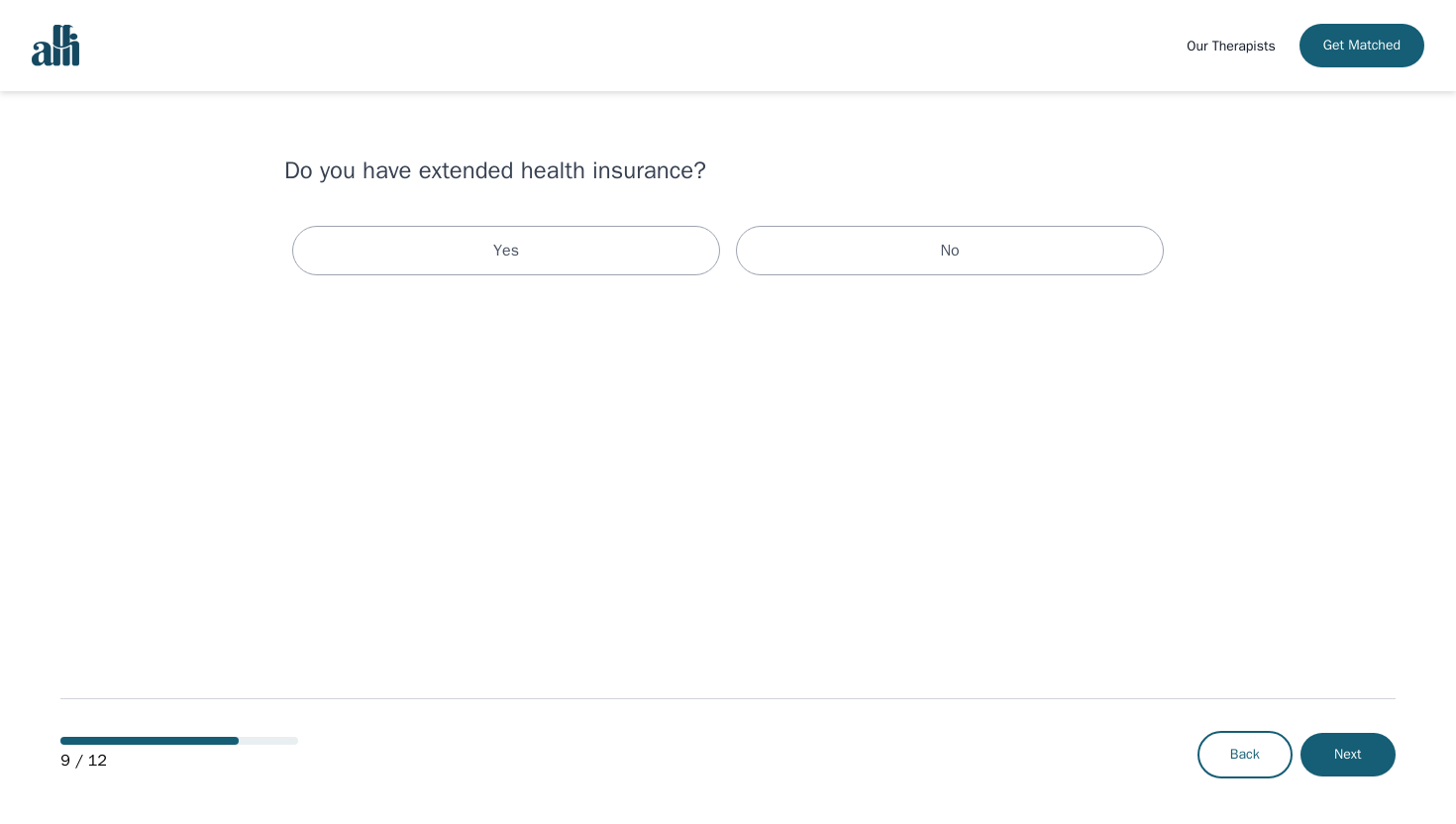 click on "Yes No" at bounding box center (728, 251) 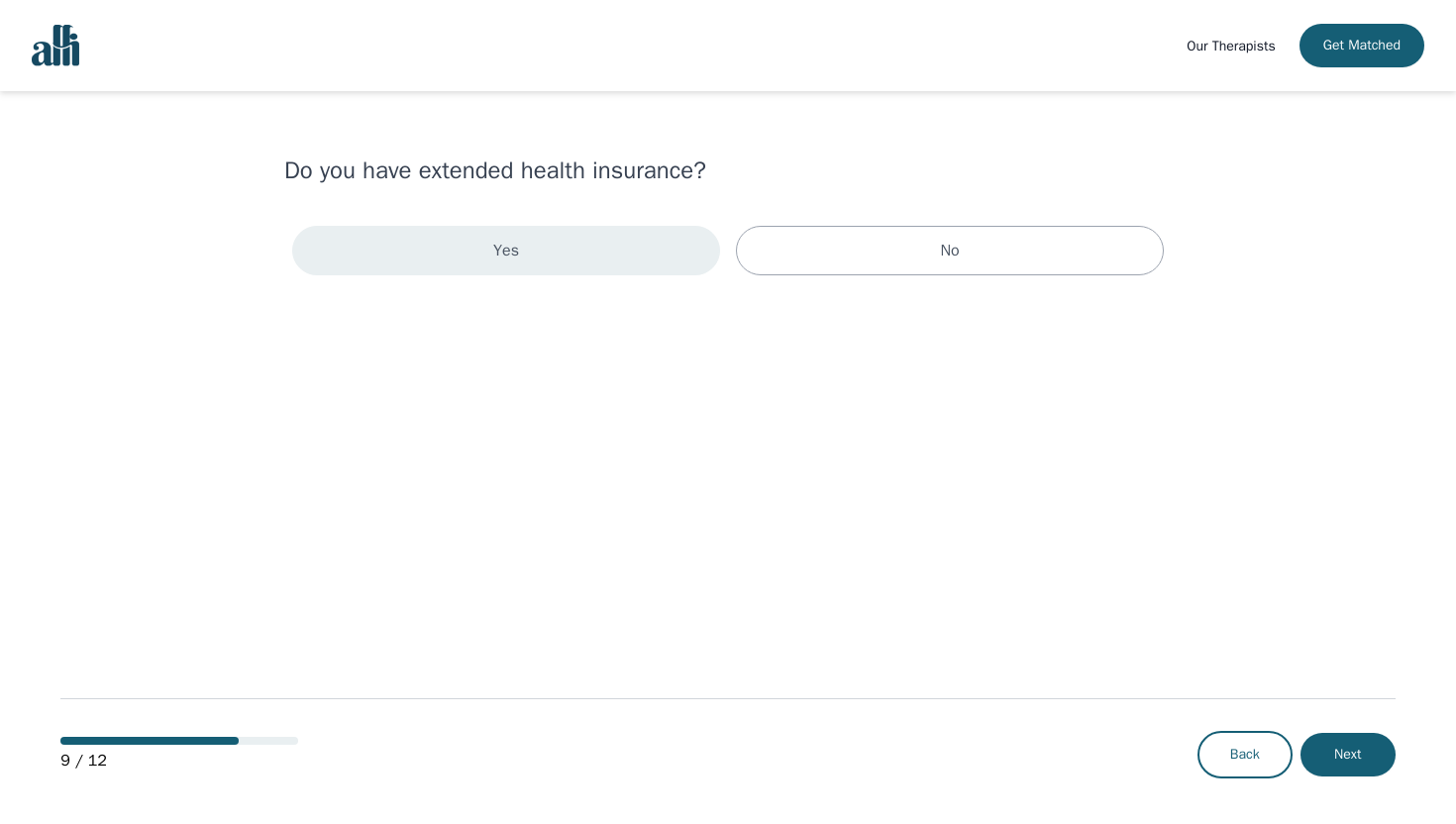 click on "Yes" at bounding box center (506, 251) 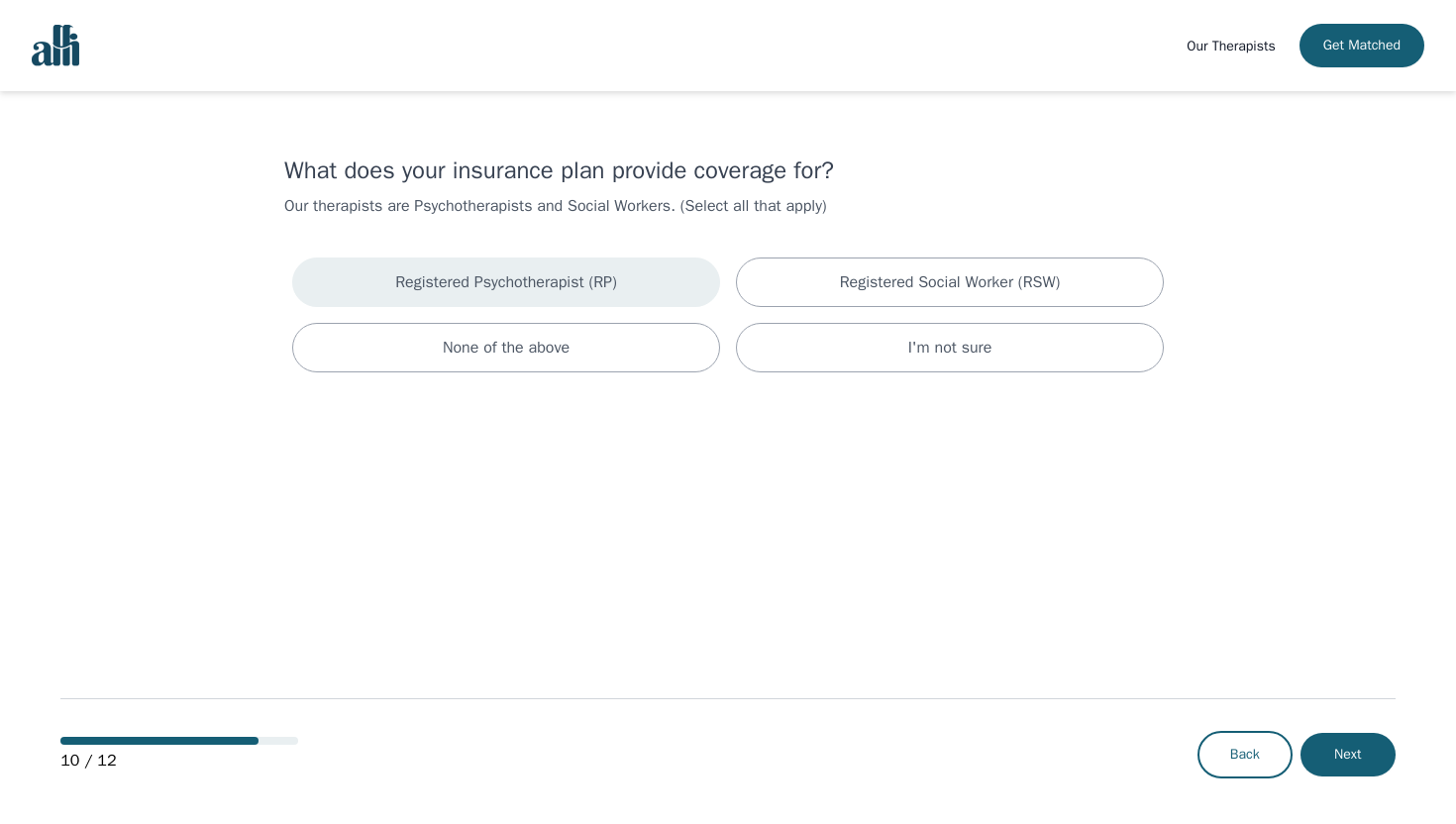 click on "Registered Psychotherapist (RP)" at bounding box center [506, 282] 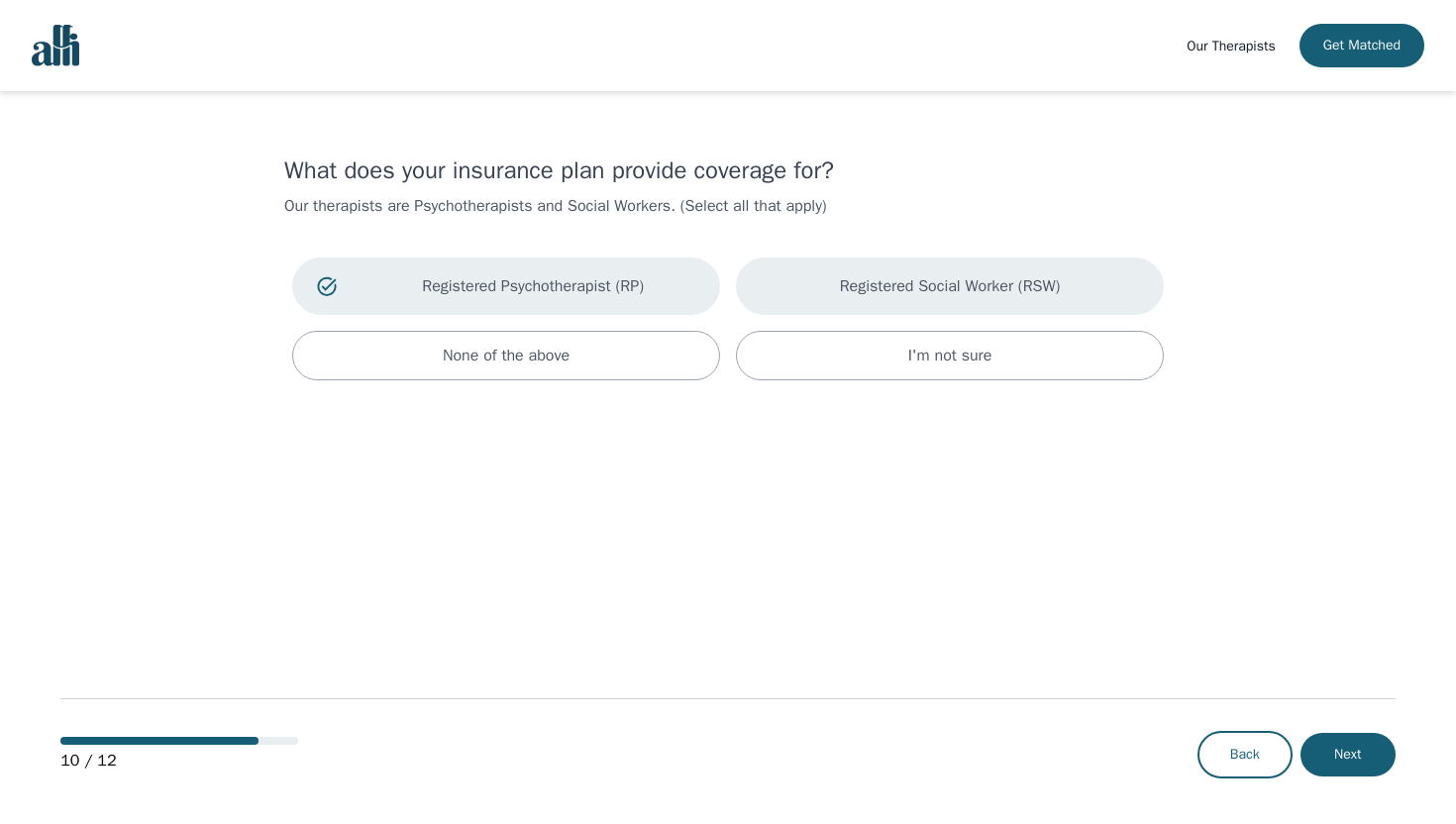 click on "Registered Social Worker (RSW)" at bounding box center [950, 286] 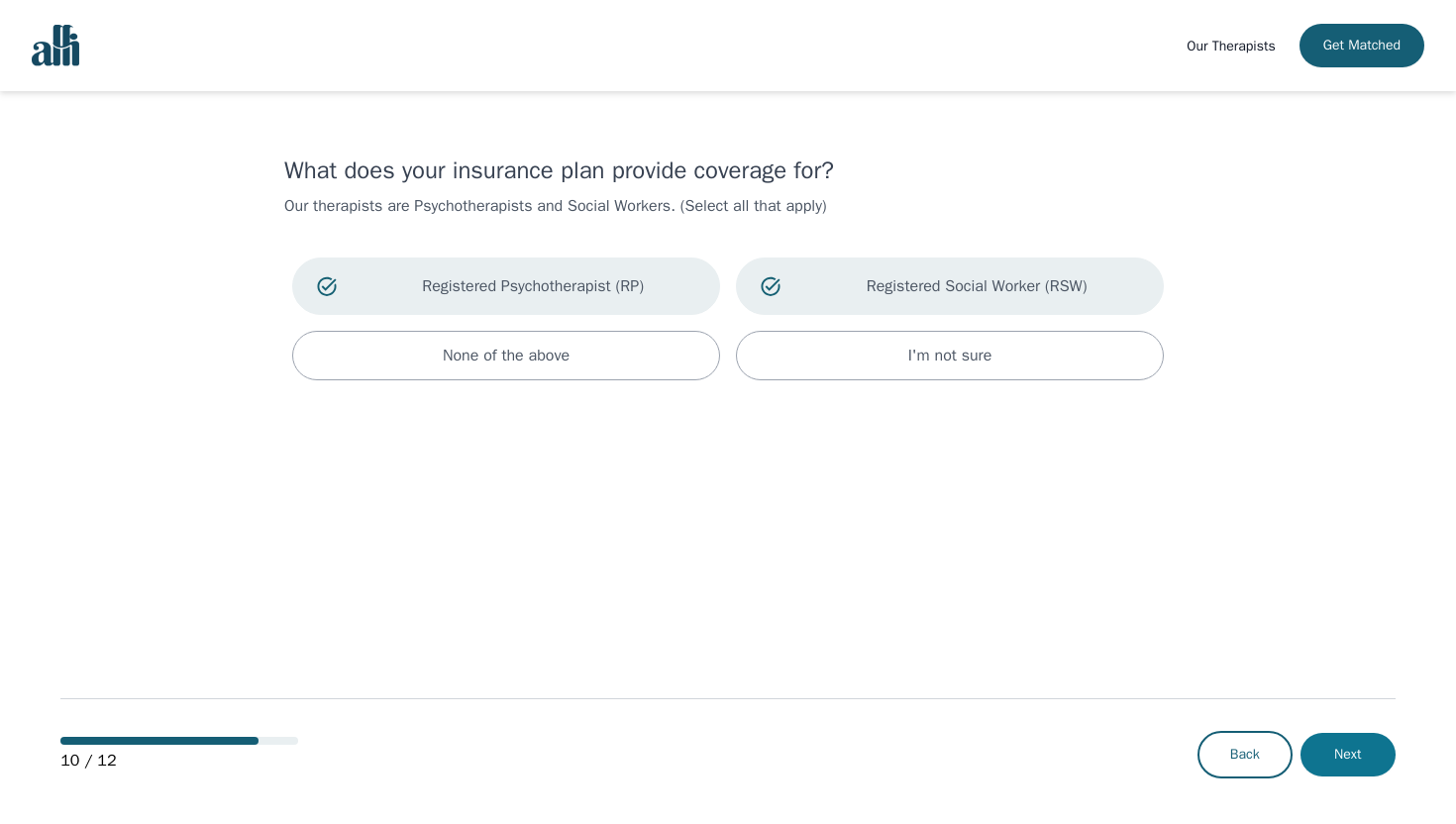 click on "Next" at bounding box center (1348, 755) 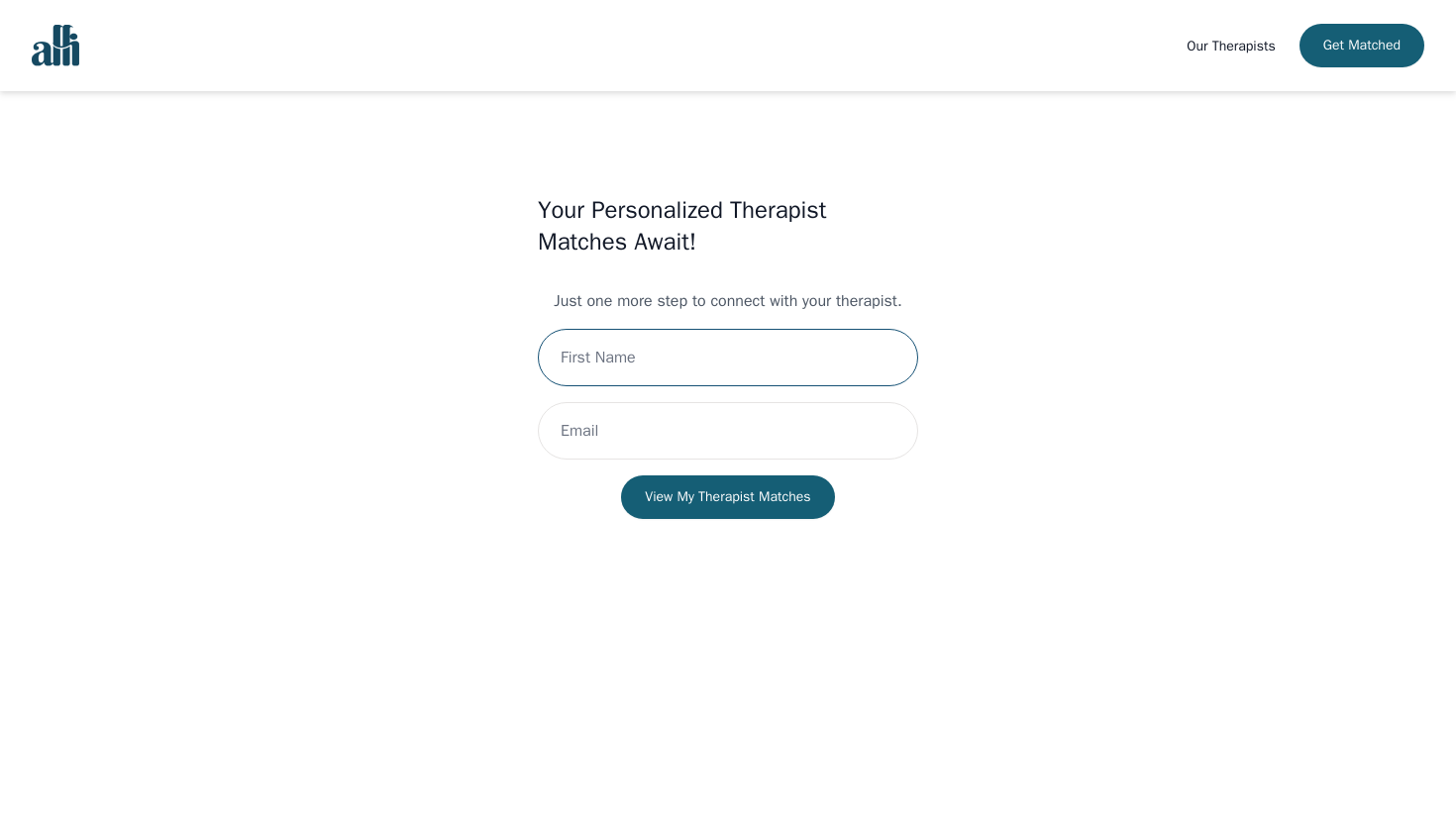 click at bounding box center (728, 358) 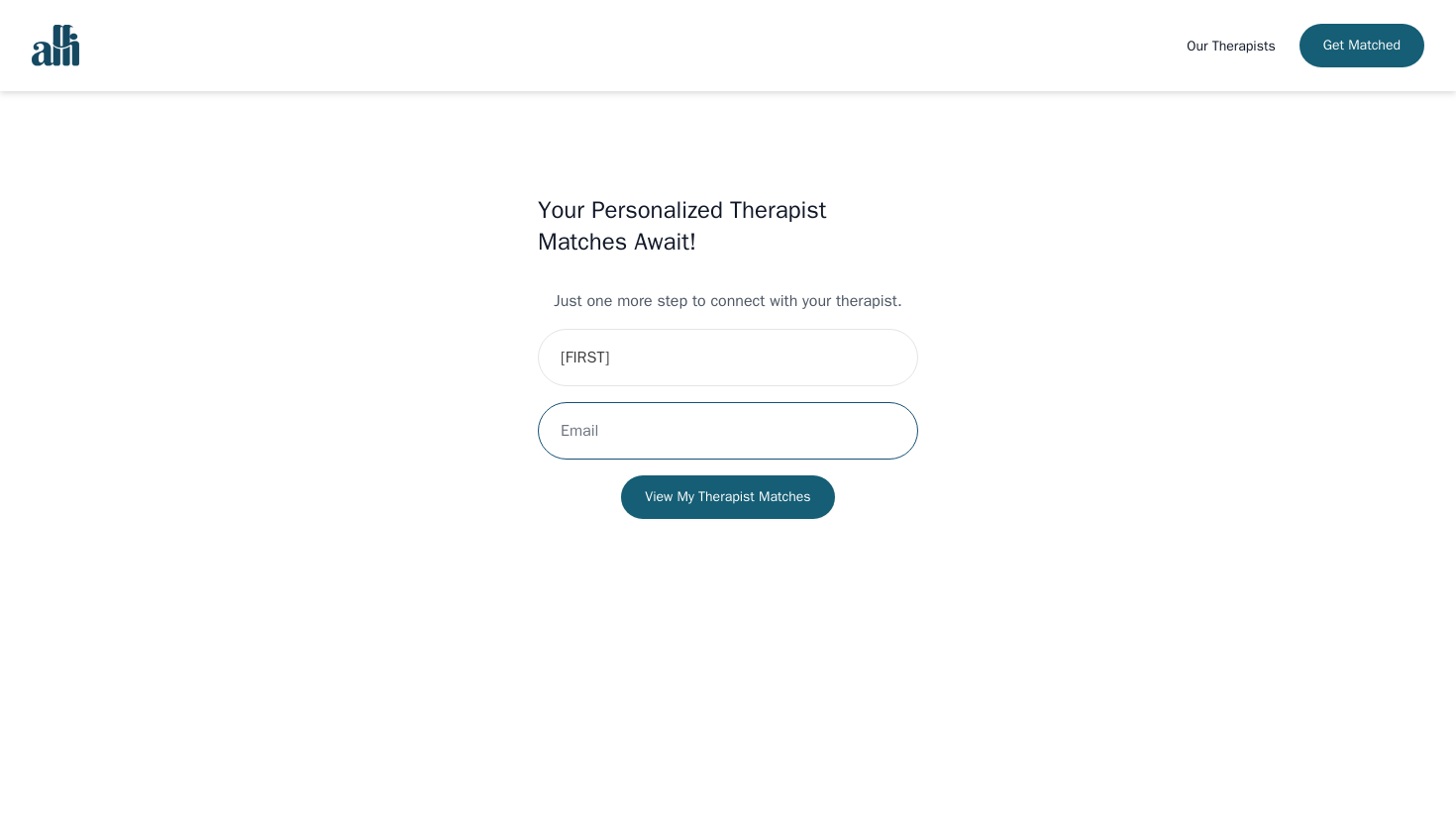 click at bounding box center [728, 431] 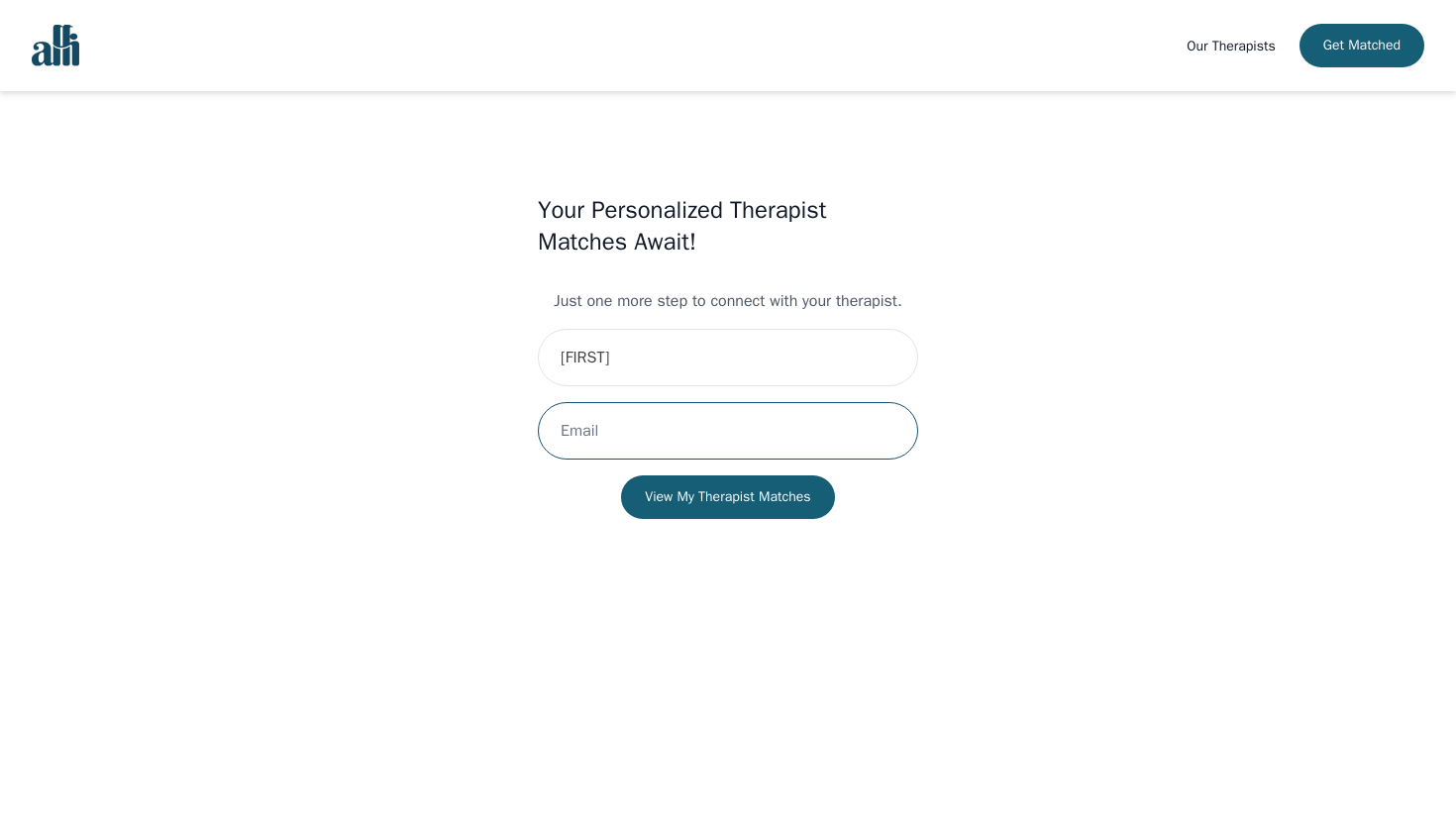 type on "[EMAIL]" 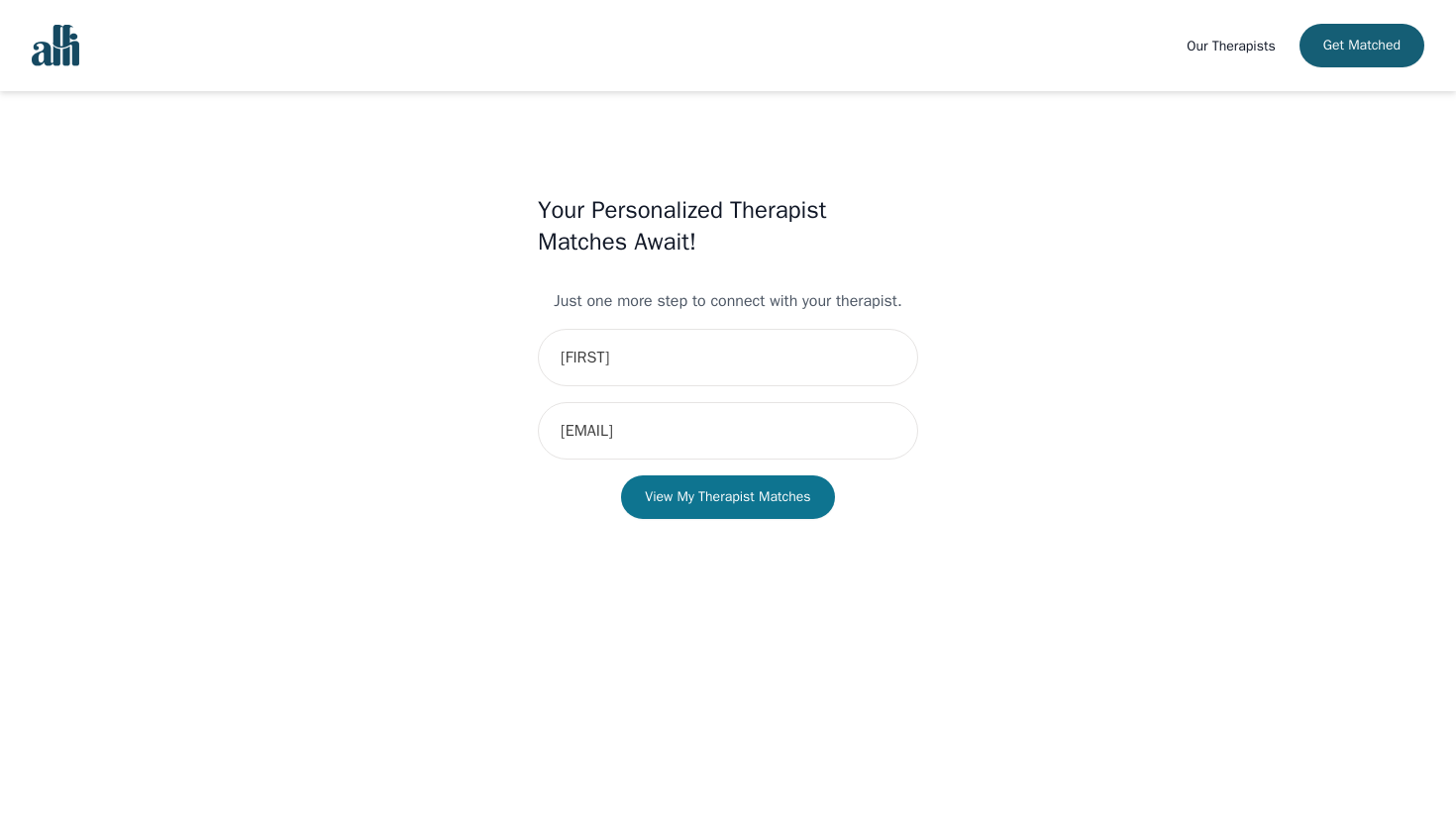 click on "View My Therapist Matches" at bounding box center [727, 497] 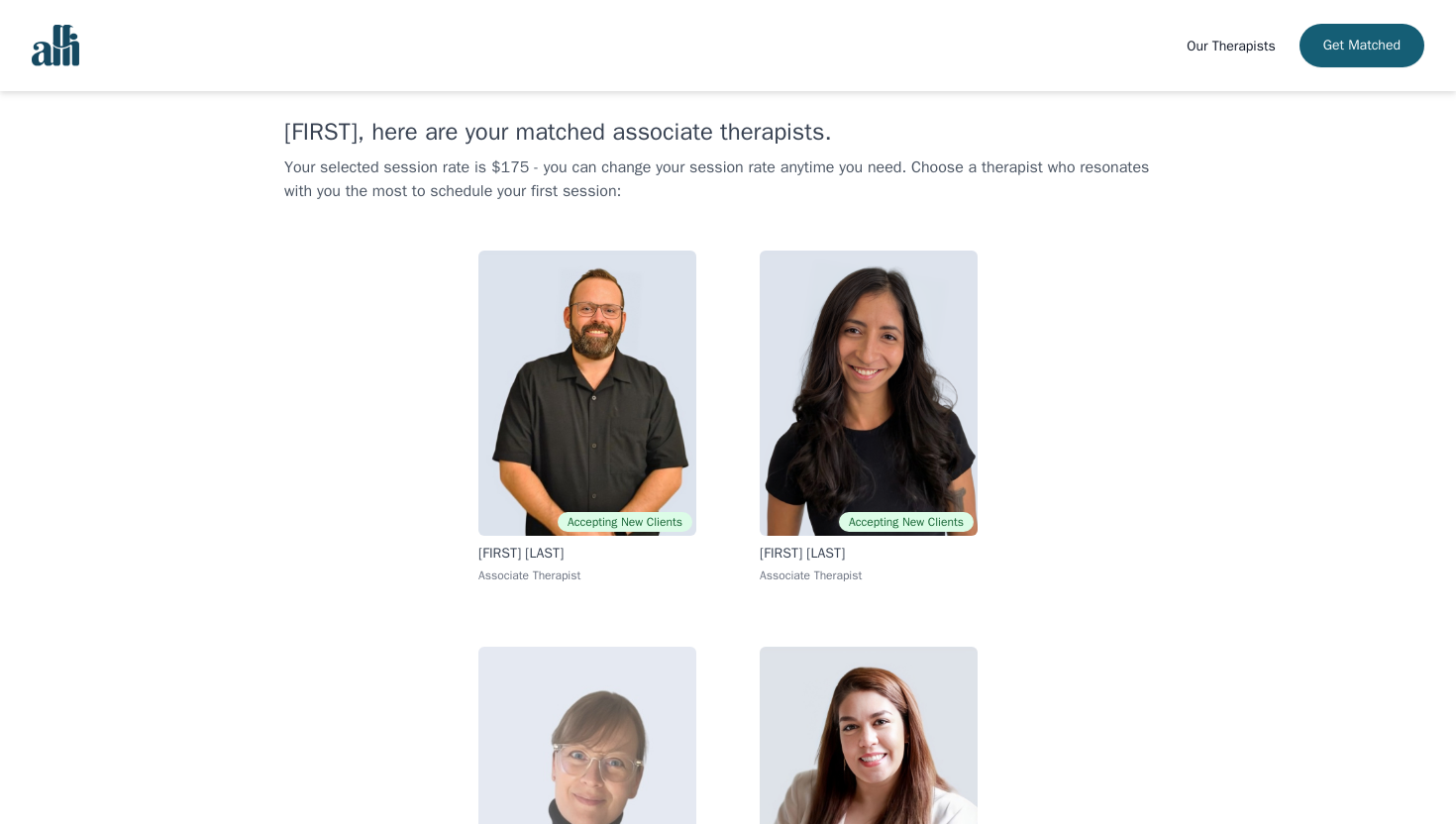 scroll, scrollTop: 210, scrollLeft: 0, axis: vertical 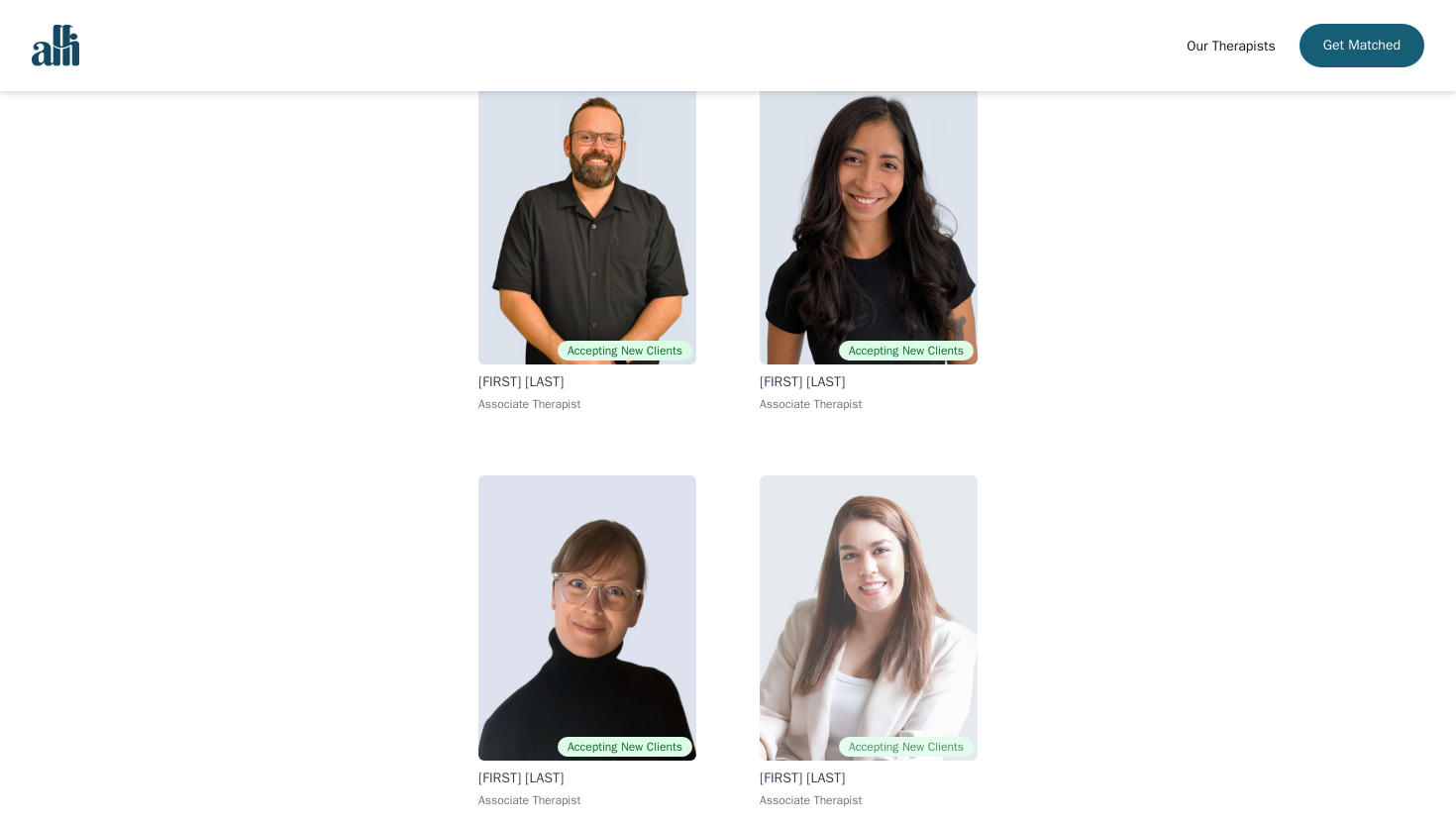 click at bounding box center [869, 618] 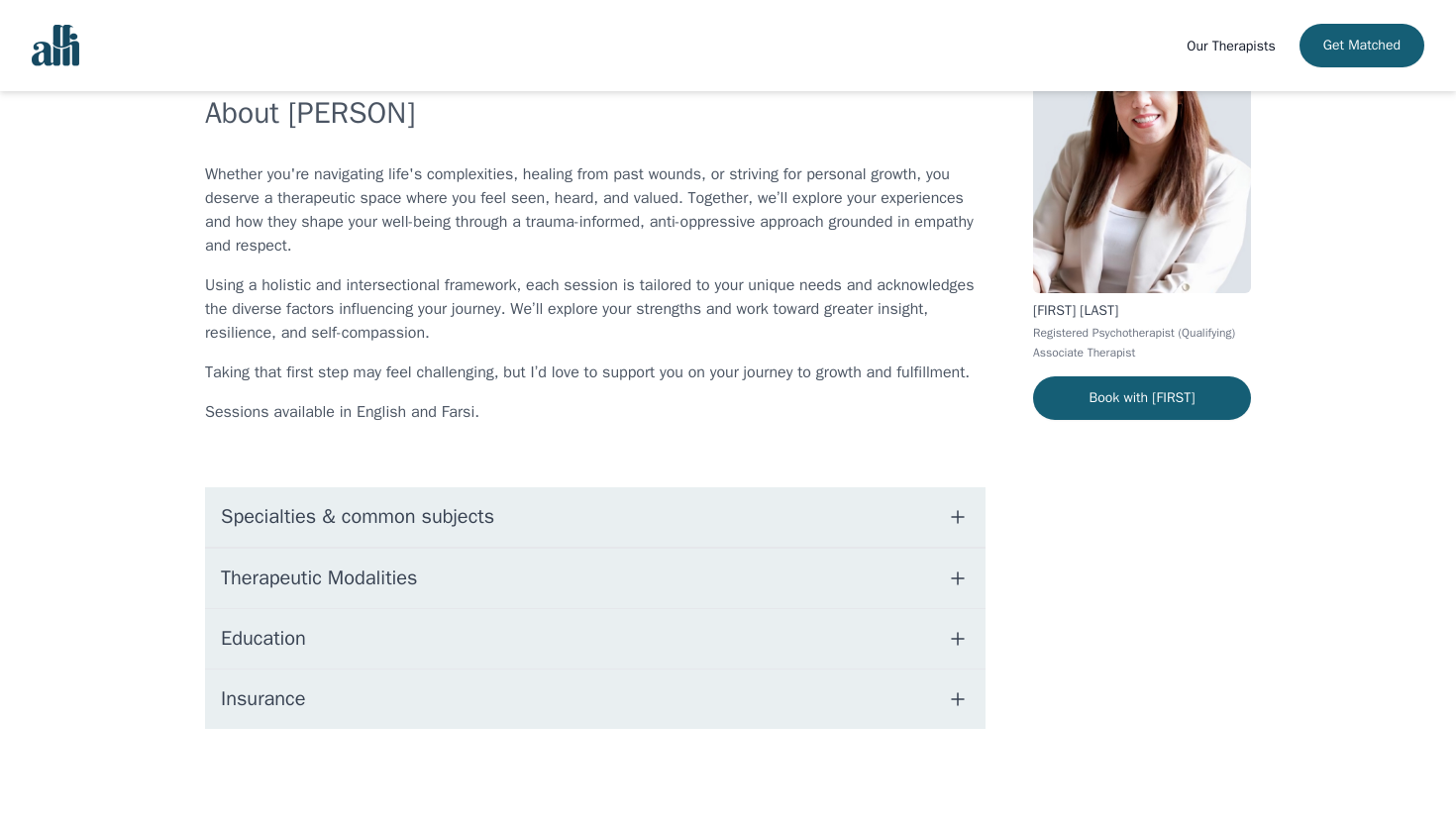 scroll, scrollTop: 154, scrollLeft: 0, axis: vertical 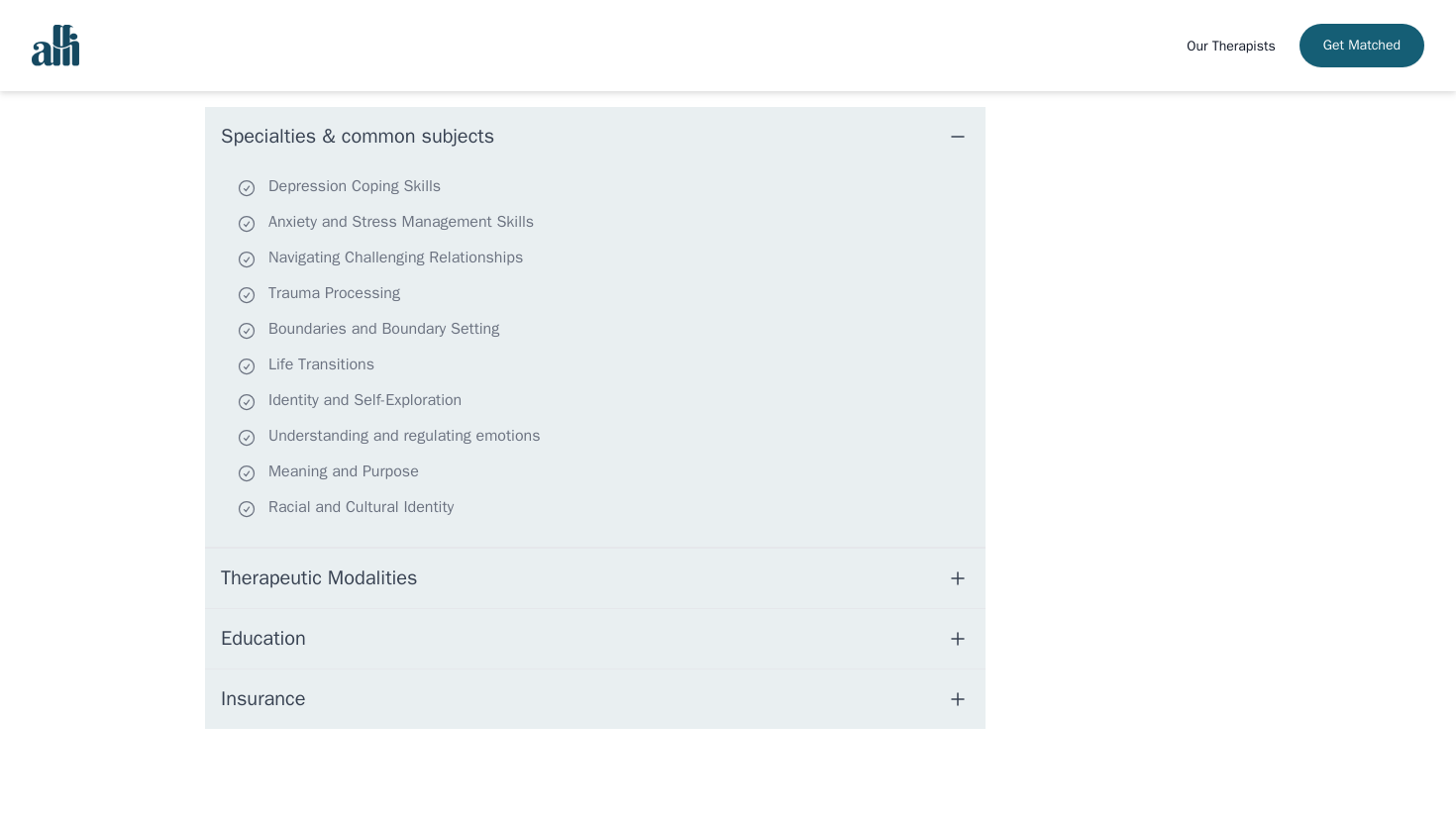 click on "Therapeutic Modalities" at bounding box center [319, 578] 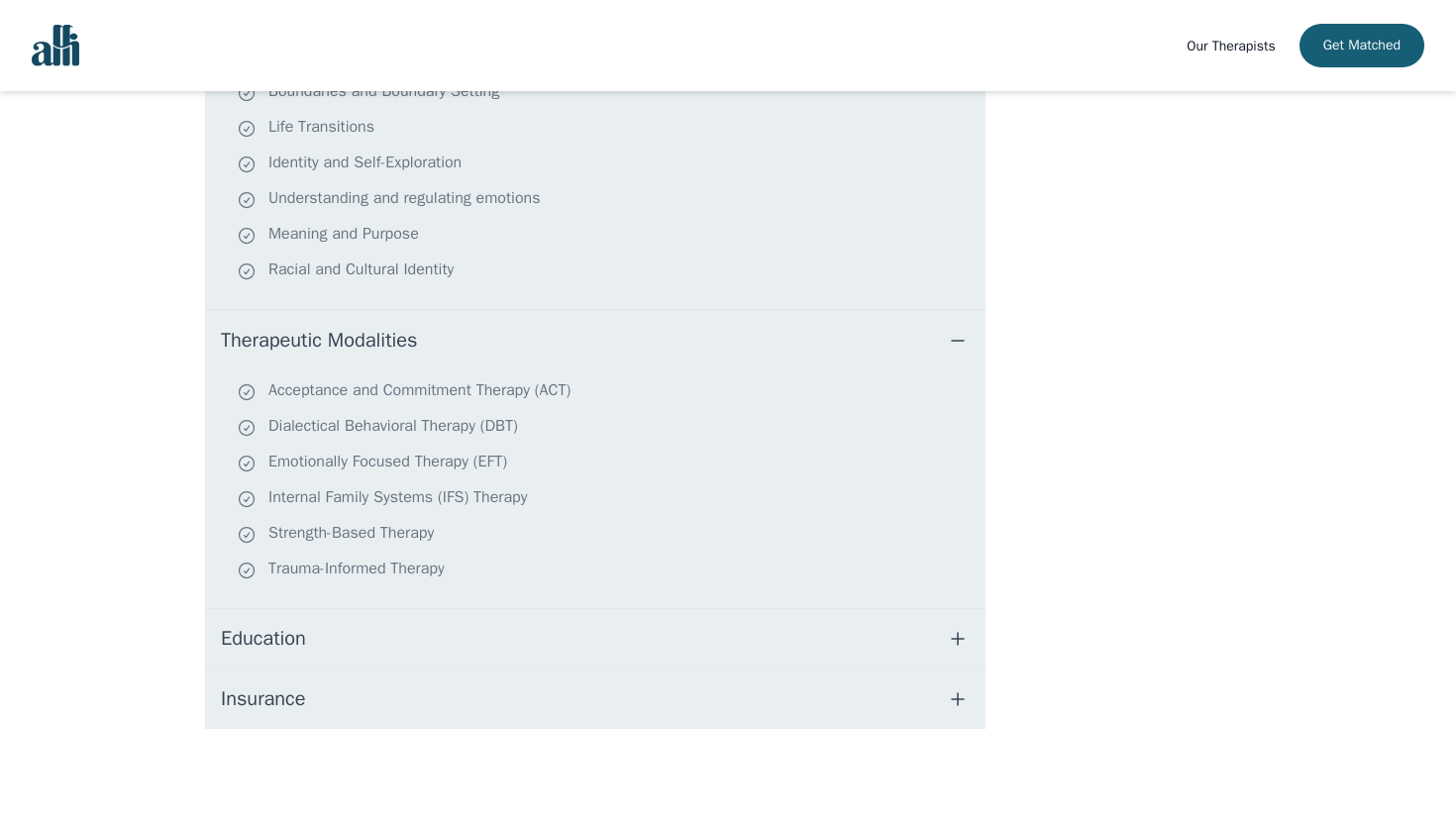 scroll, scrollTop: 765, scrollLeft: 0, axis: vertical 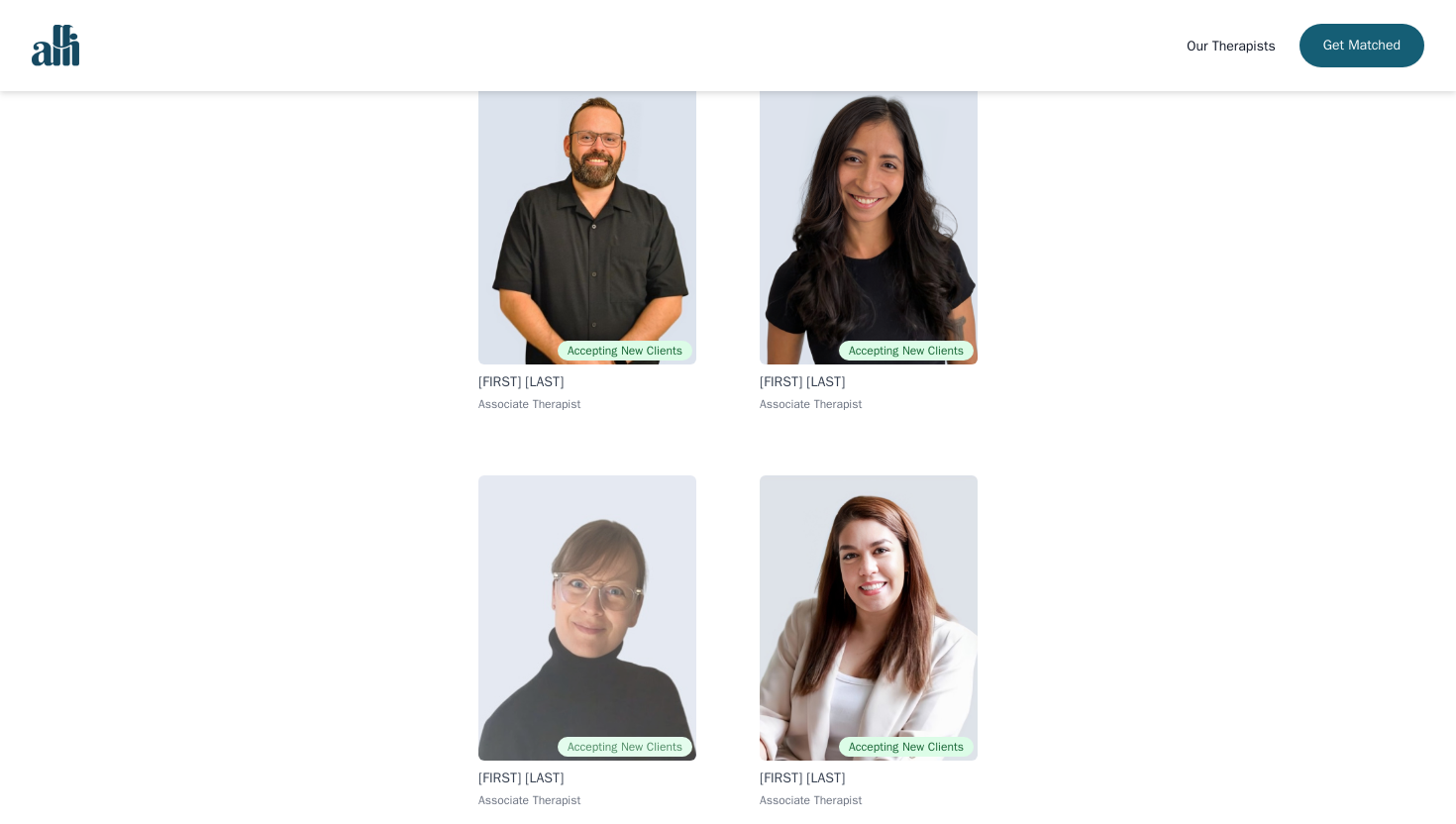 click at bounding box center (587, 618) 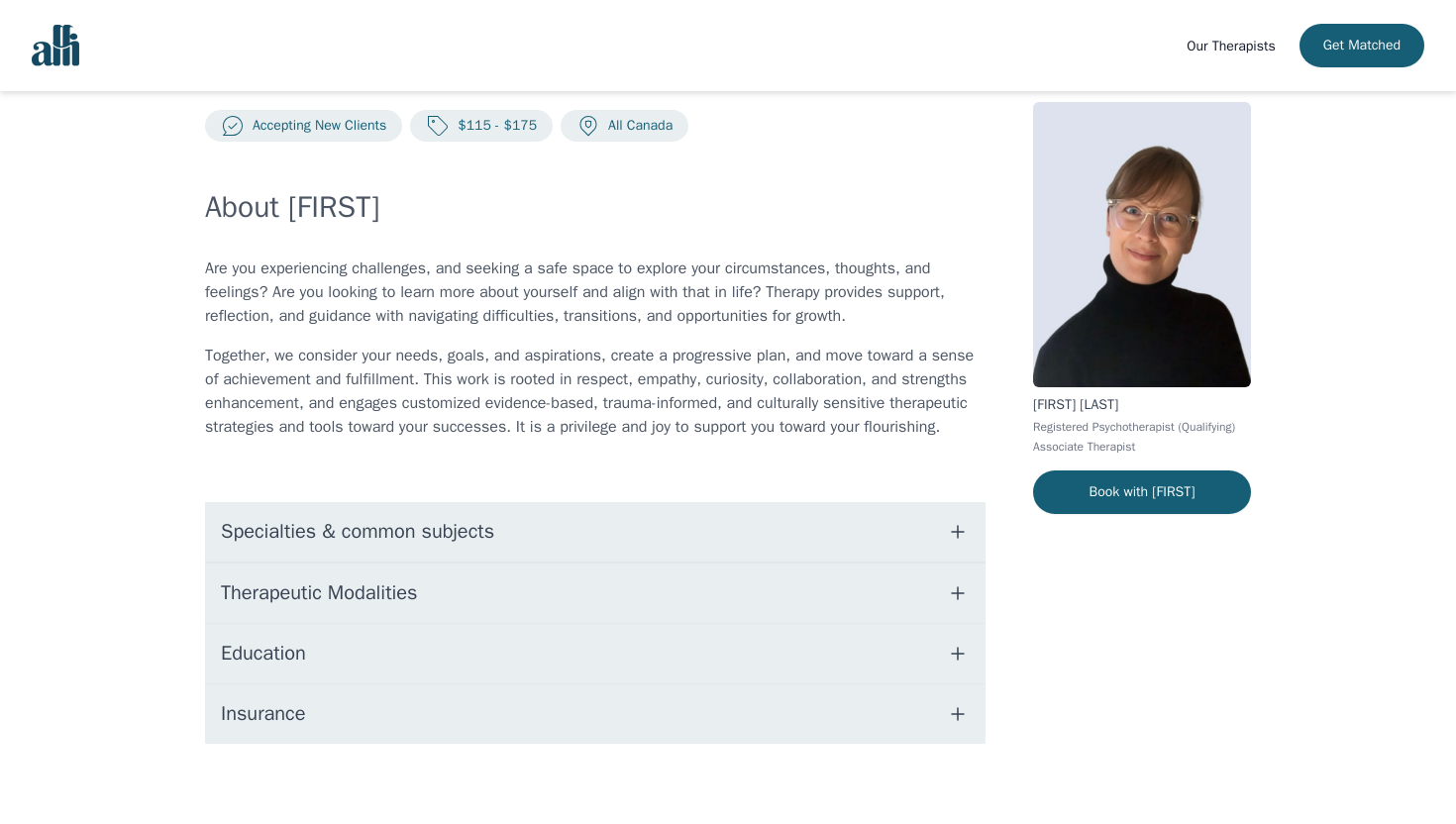 scroll, scrollTop: 51, scrollLeft: 0, axis: vertical 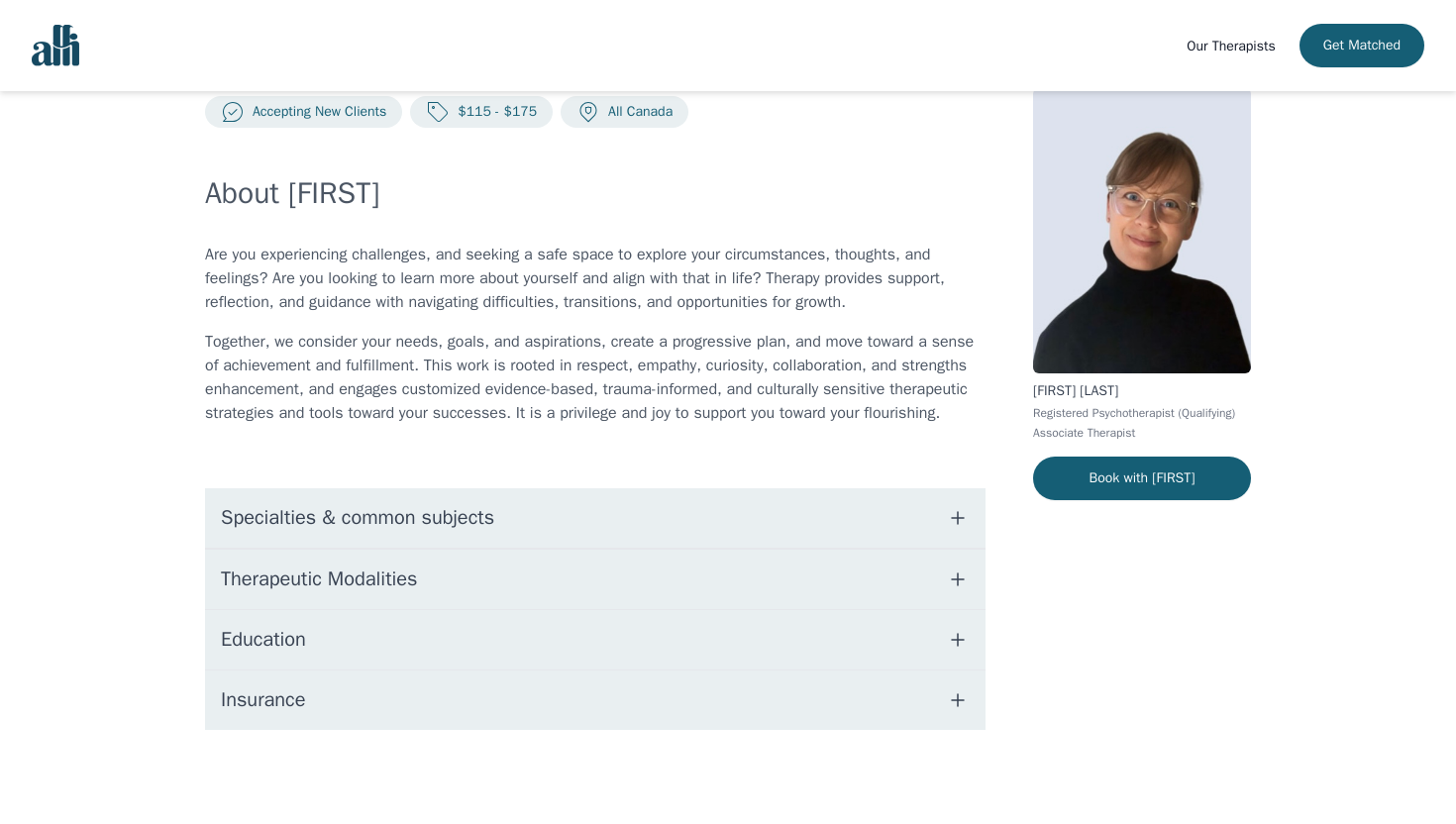 click on "Specialties & common subjects" at bounding box center (358, 518) 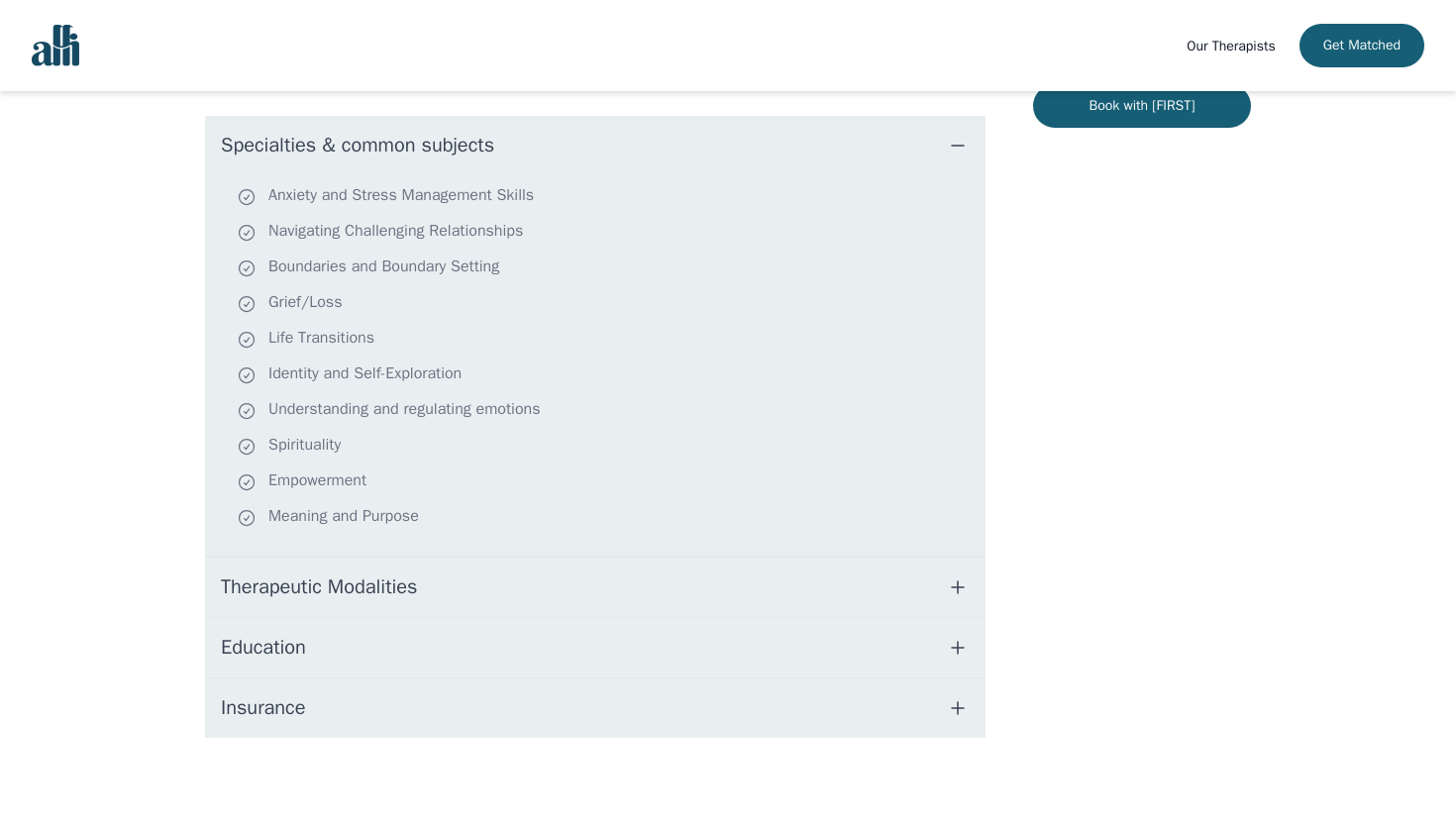 scroll, scrollTop: 428, scrollLeft: 0, axis: vertical 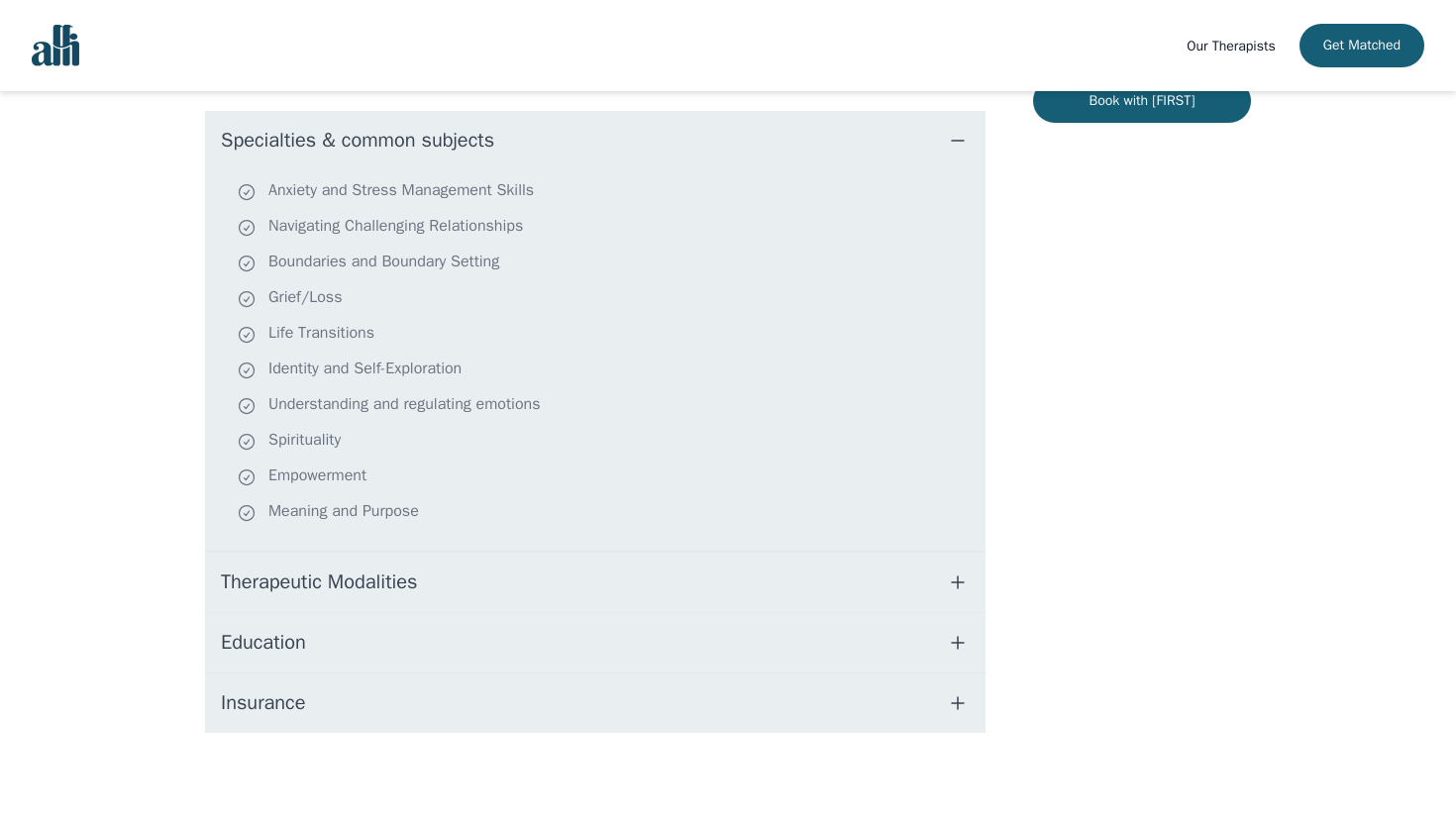 click on "Therapeutic Modalities" at bounding box center (319, 582) 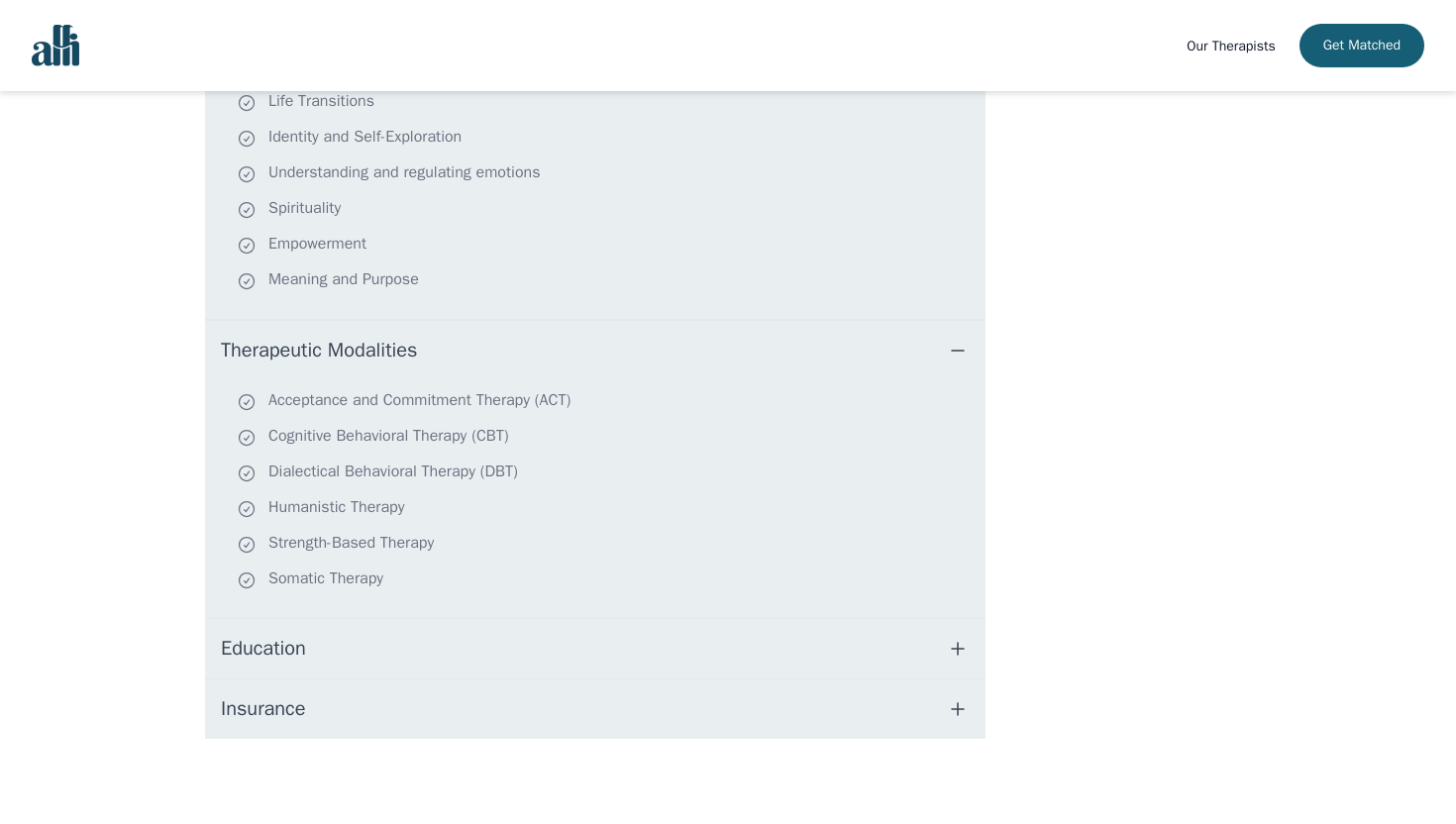 scroll, scrollTop: 667, scrollLeft: 0, axis: vertical 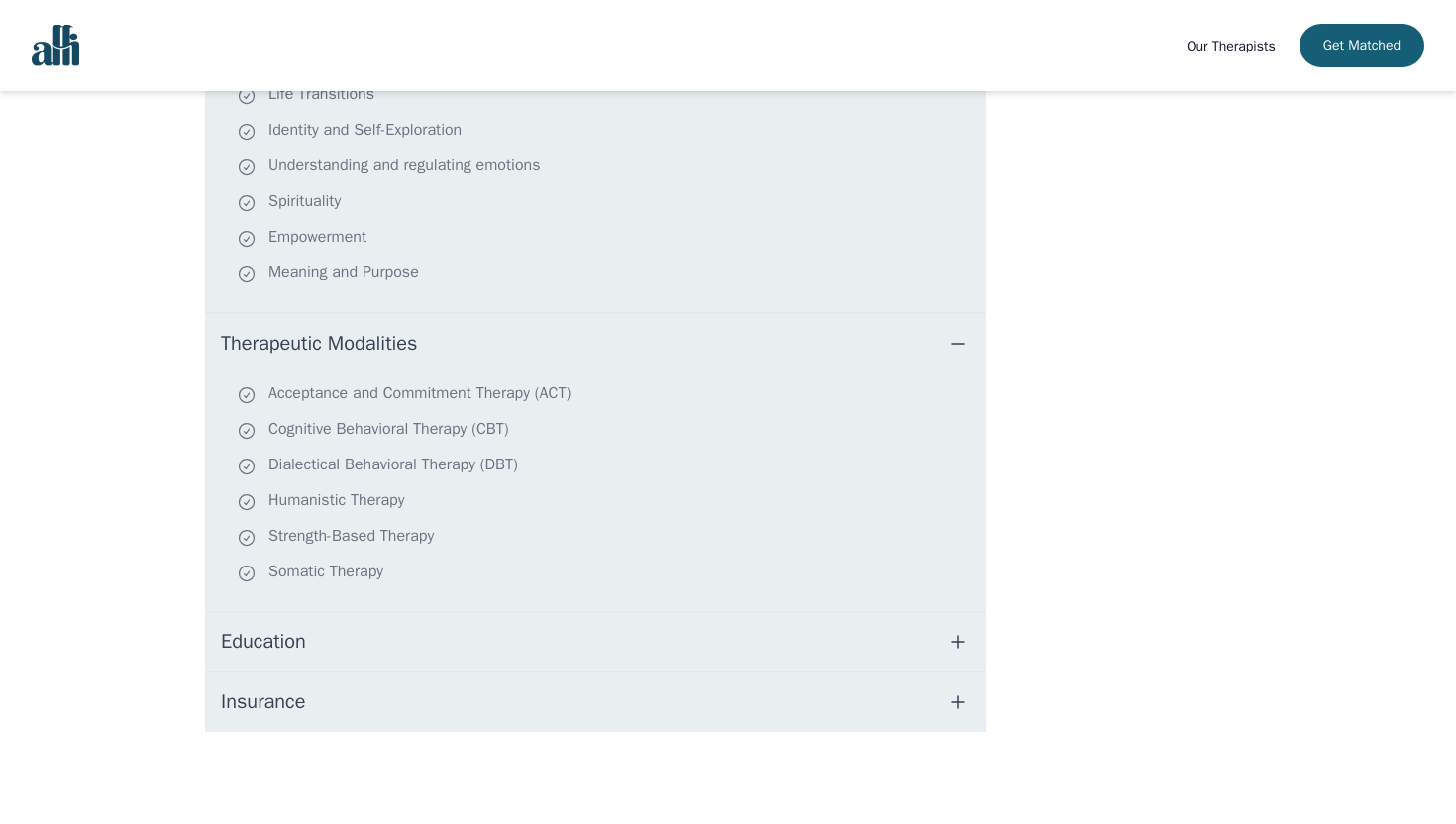 click on "Education" at bounding box center (595, 642) 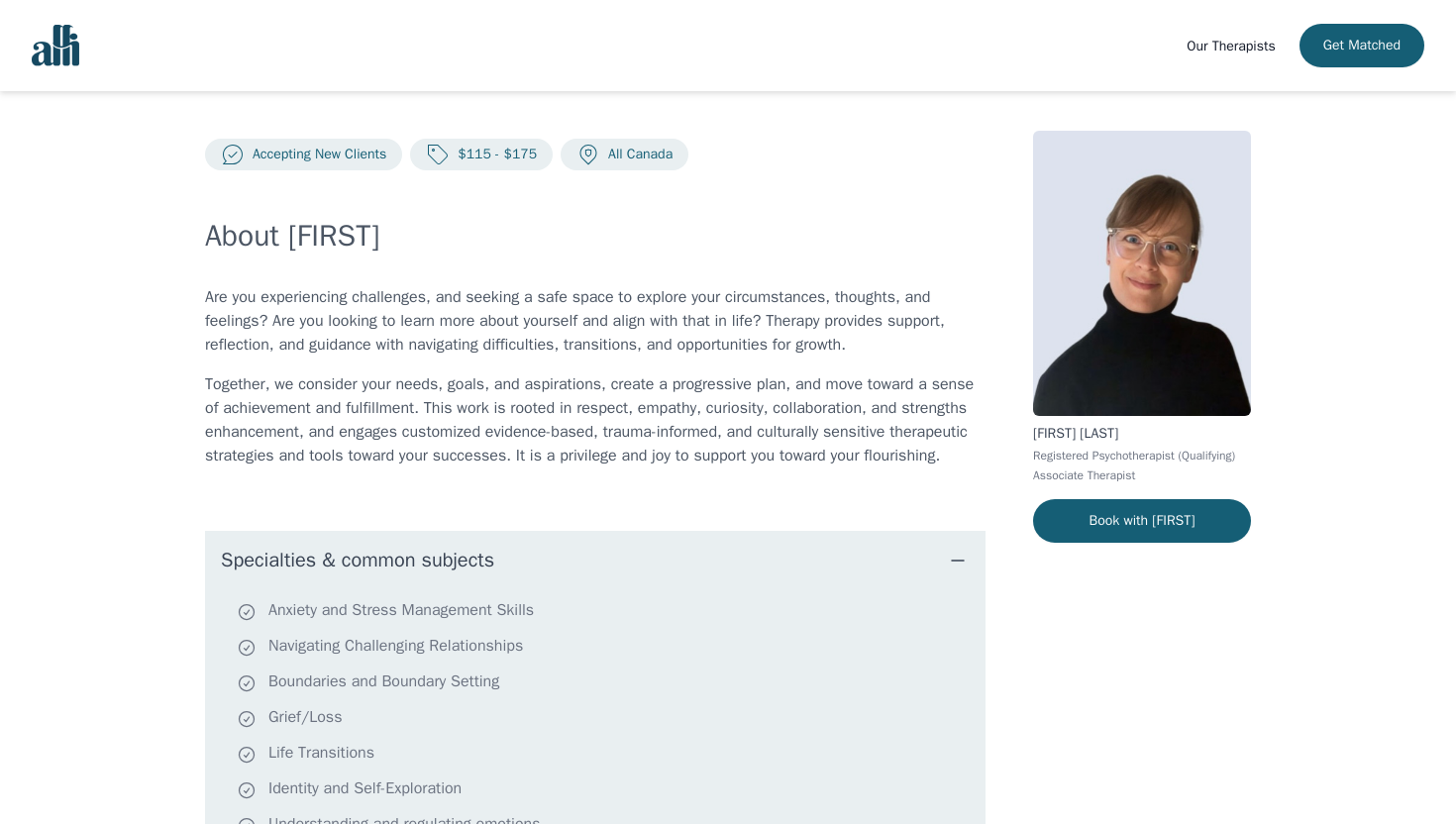 scroll, scrollTop: 0, scrollLeft: 0, axis: both 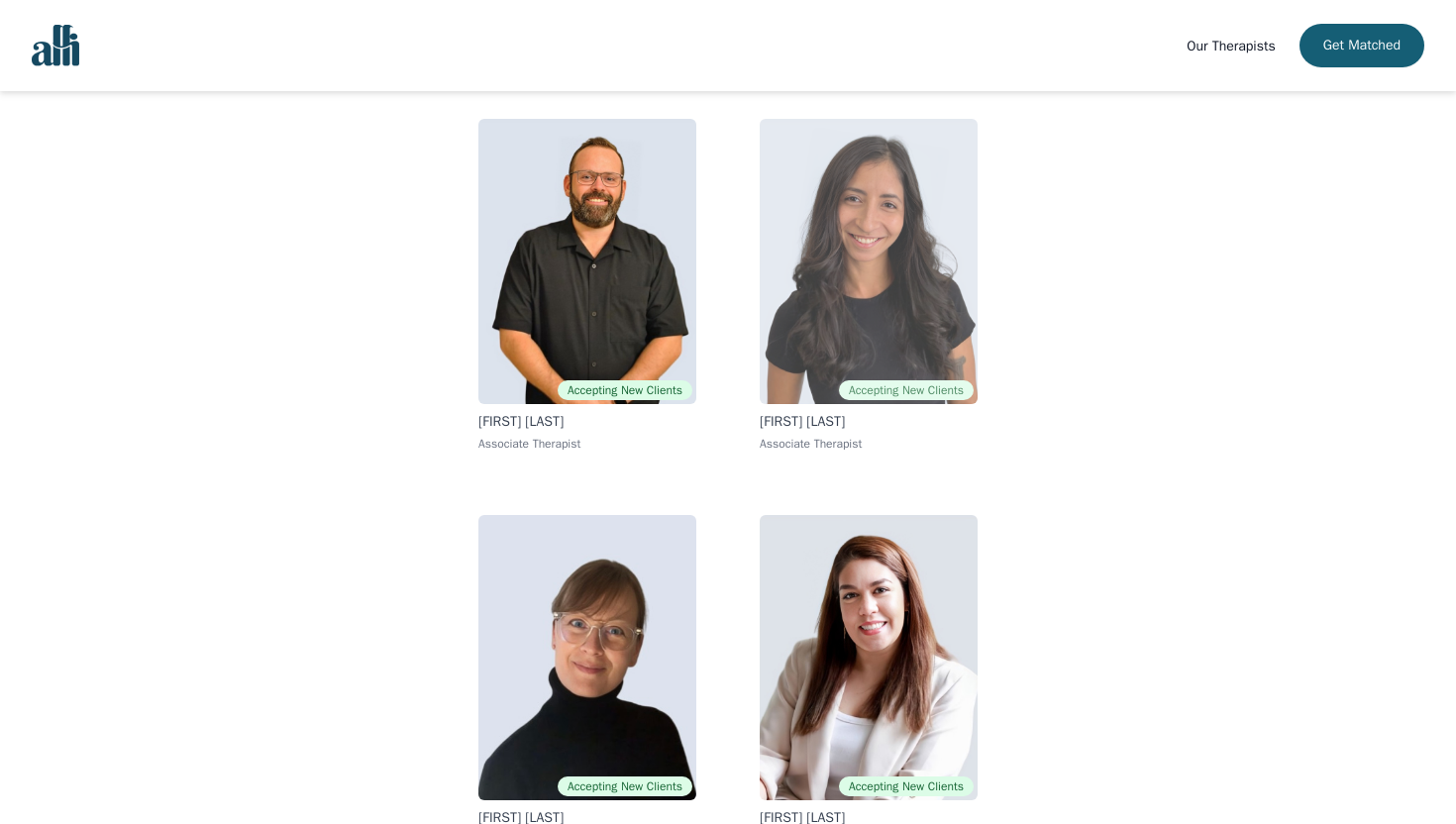 click at bounding box center [869, 261] 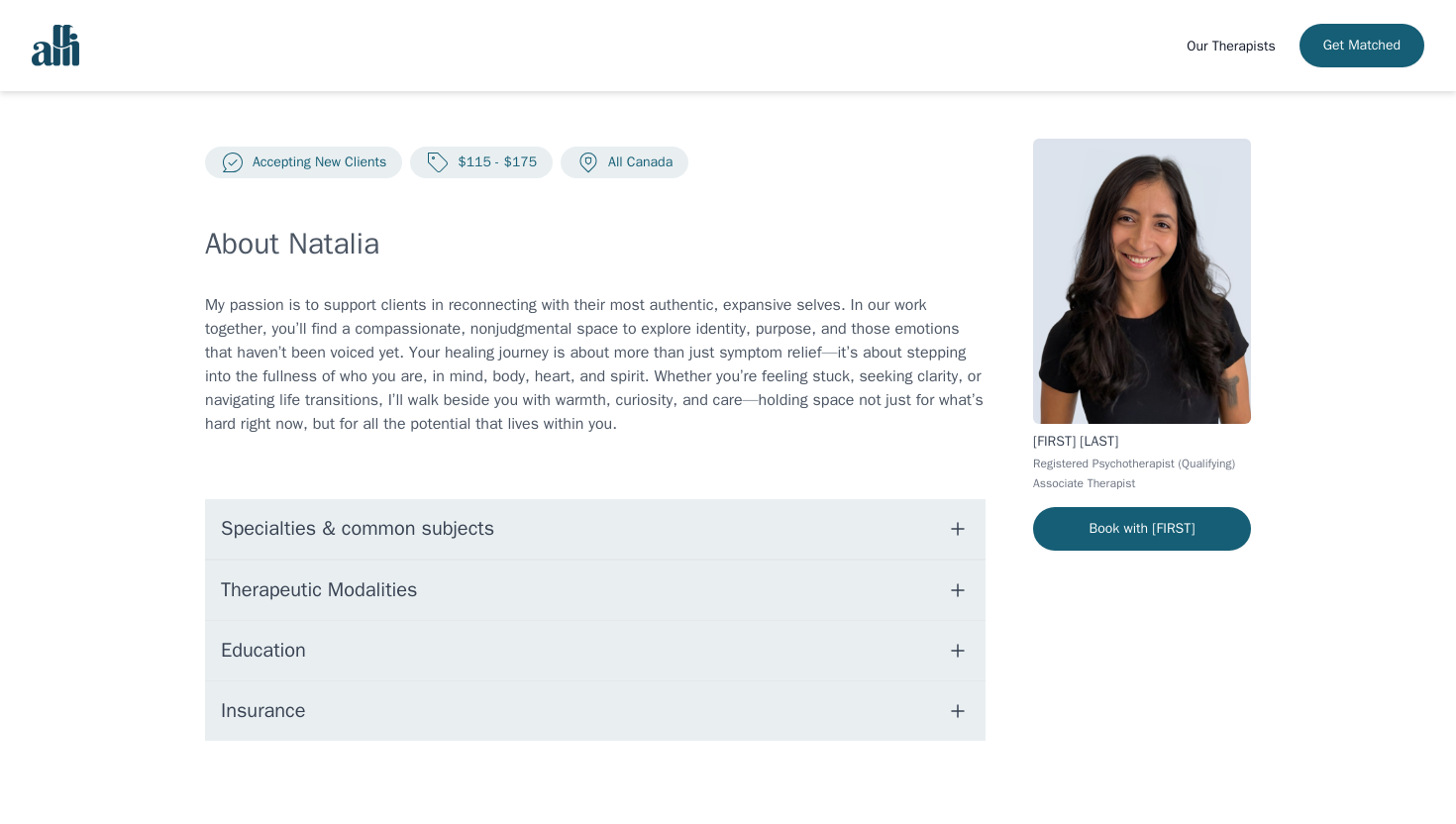 scroll, scrollTop: 12, scrollLeft: 0, axis: vertical 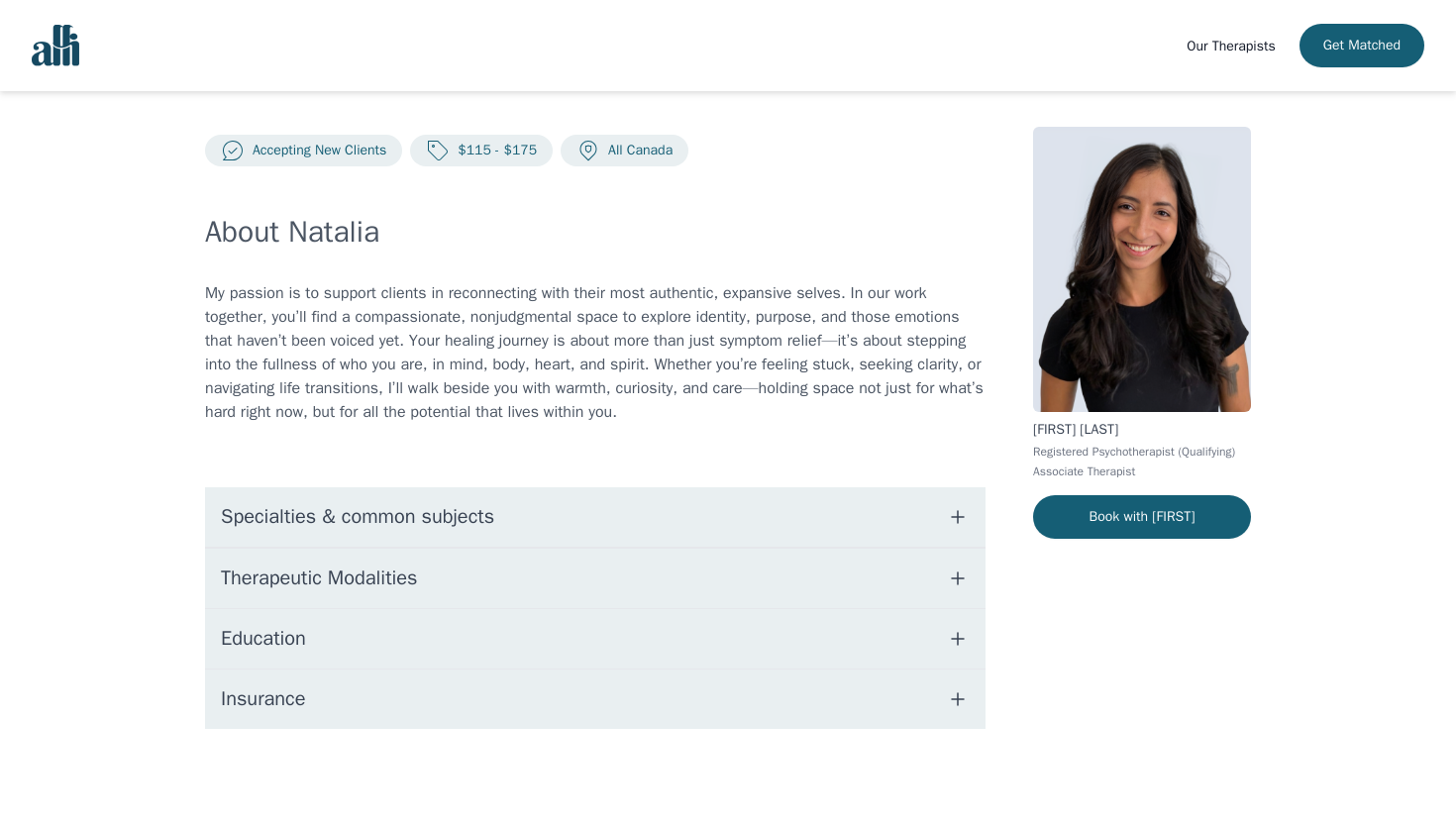 click on "Insurance" at bounding box center (595, 699) 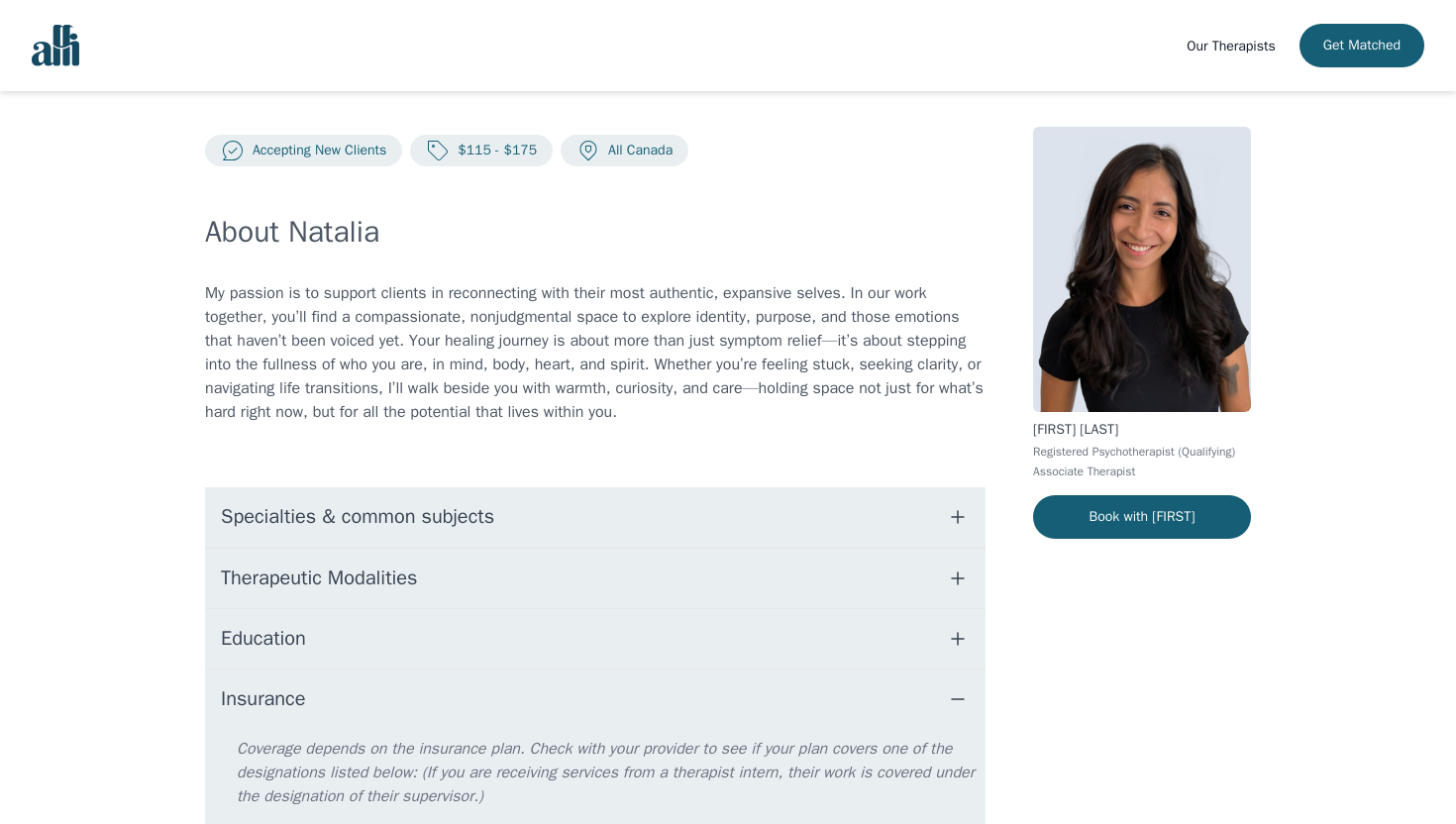 scroll, scrollTop: 115, scrollLeft: 0, axis: vertical 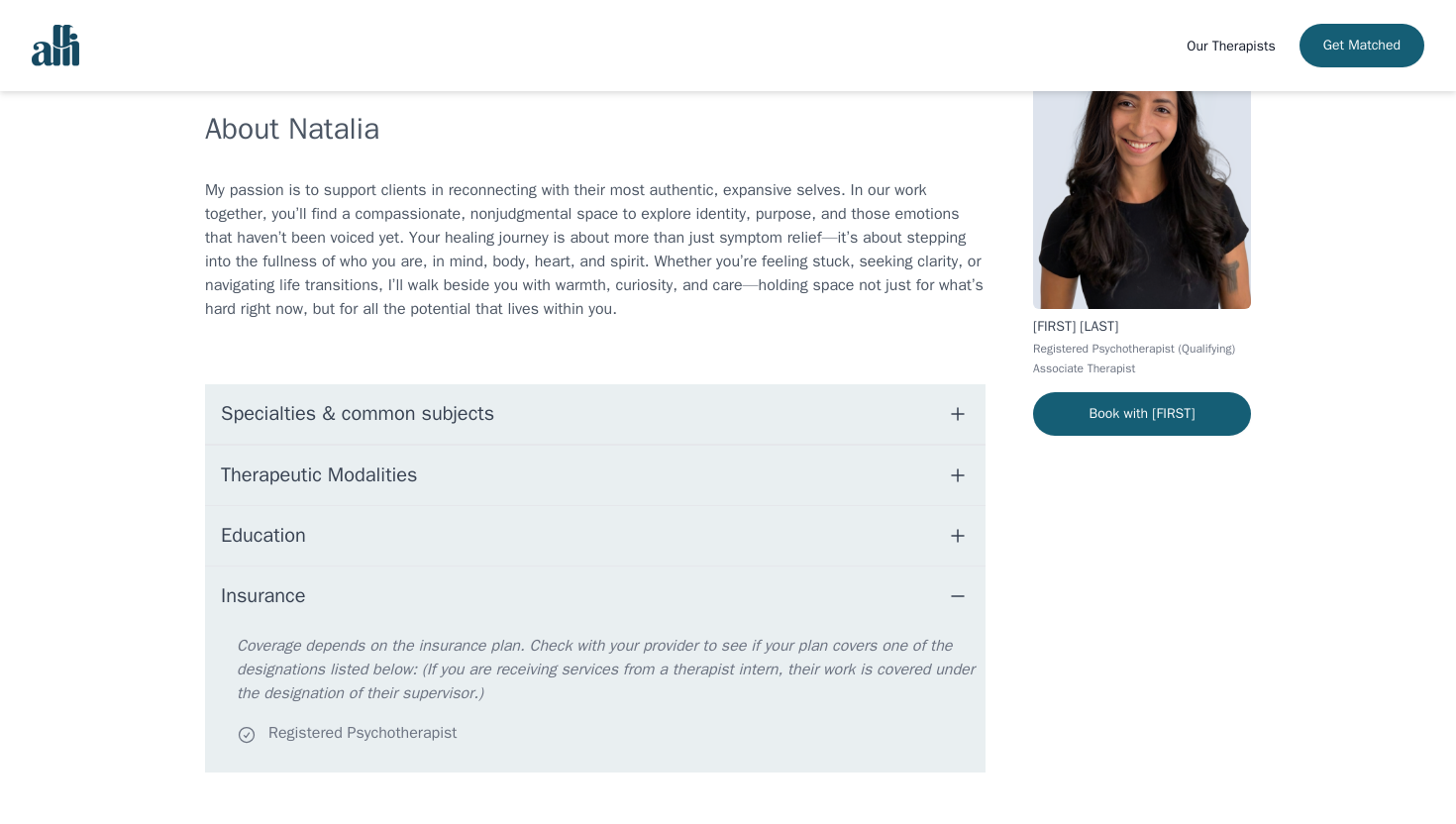 click on "Education" at bounding box center [595, 536] 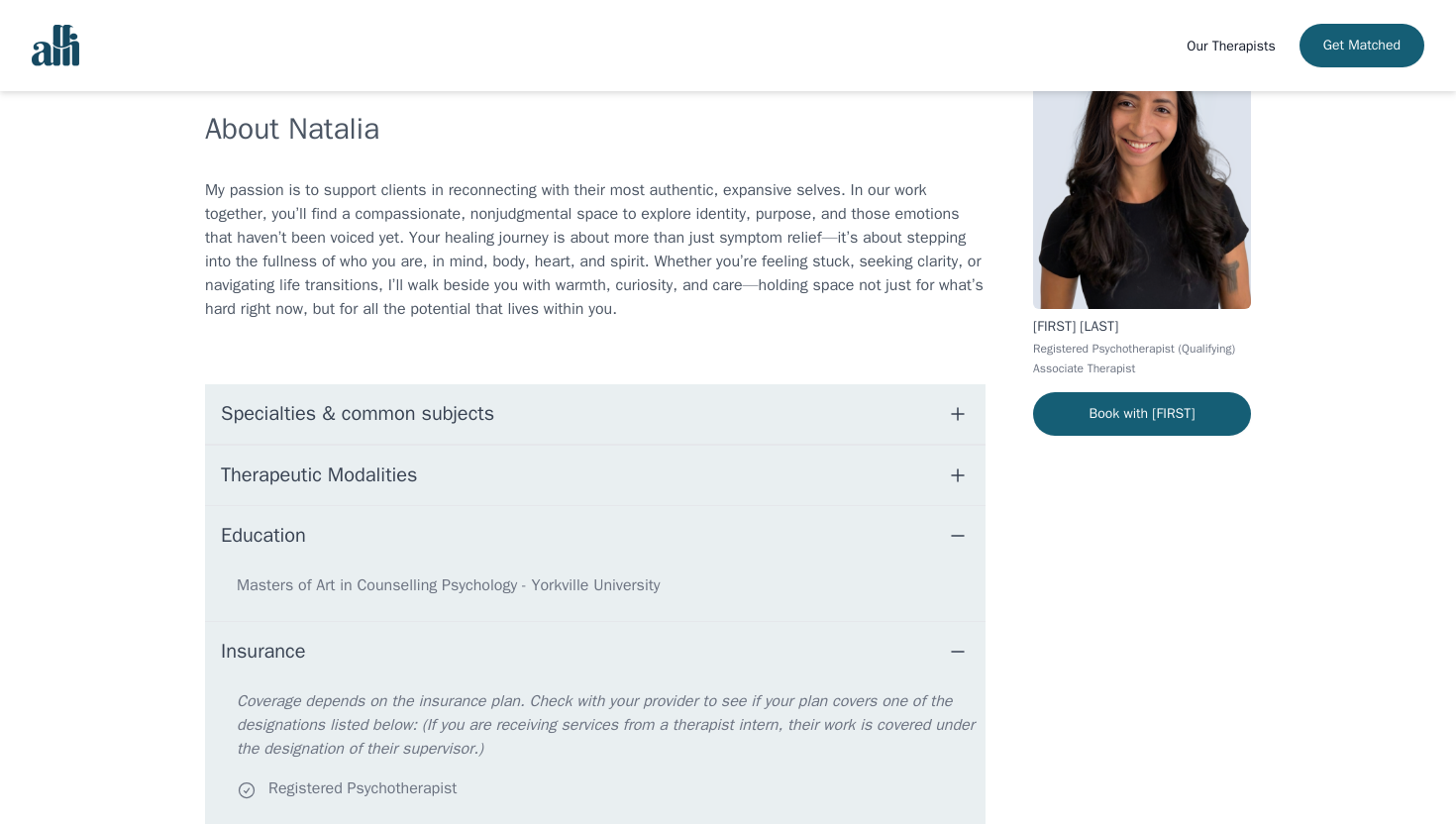 click on "Specialties & common subjects" at bounding box center (358, 414) 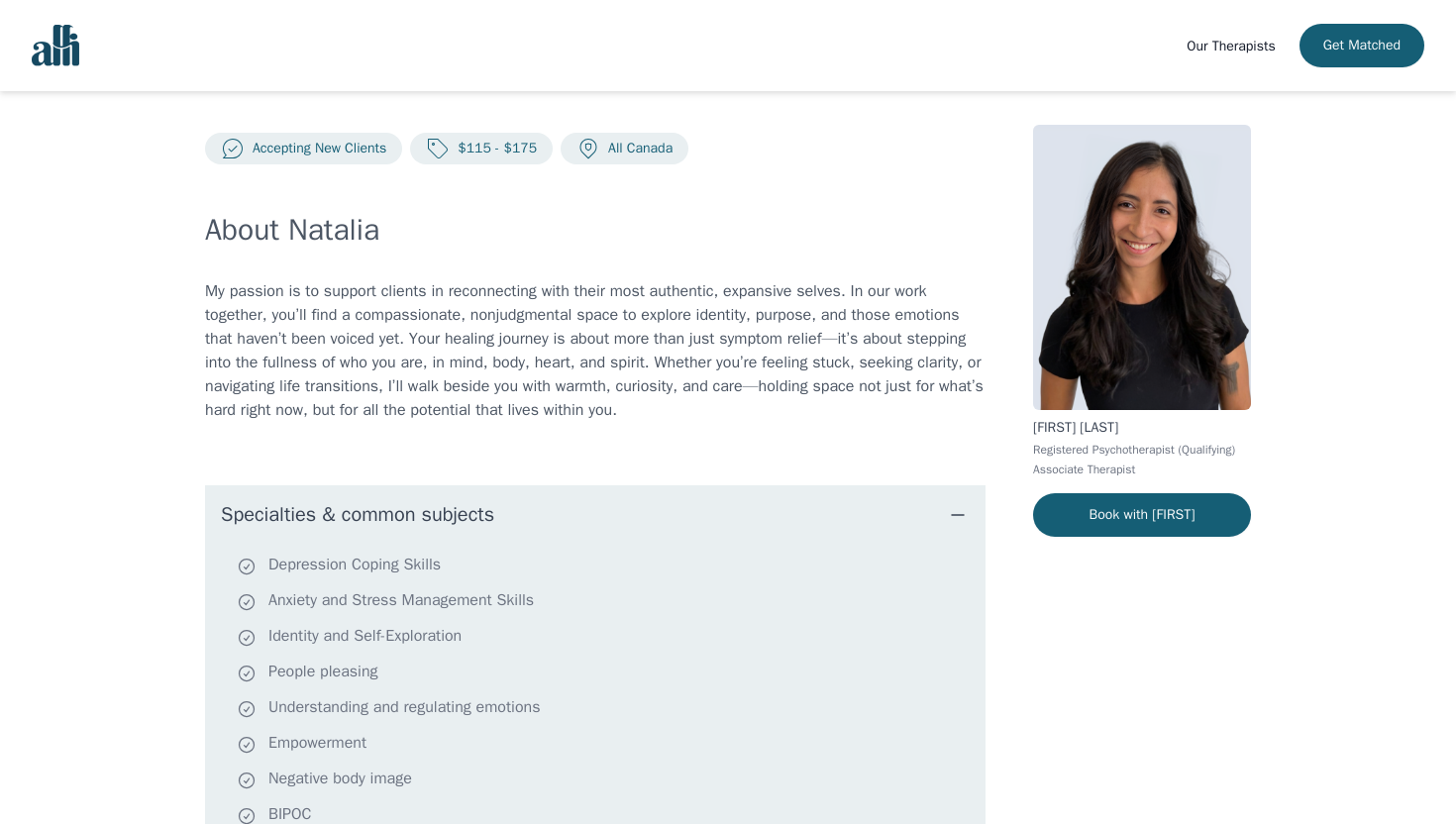 scroll, scrollTop: 0, scrollLeft: 0, axis: both 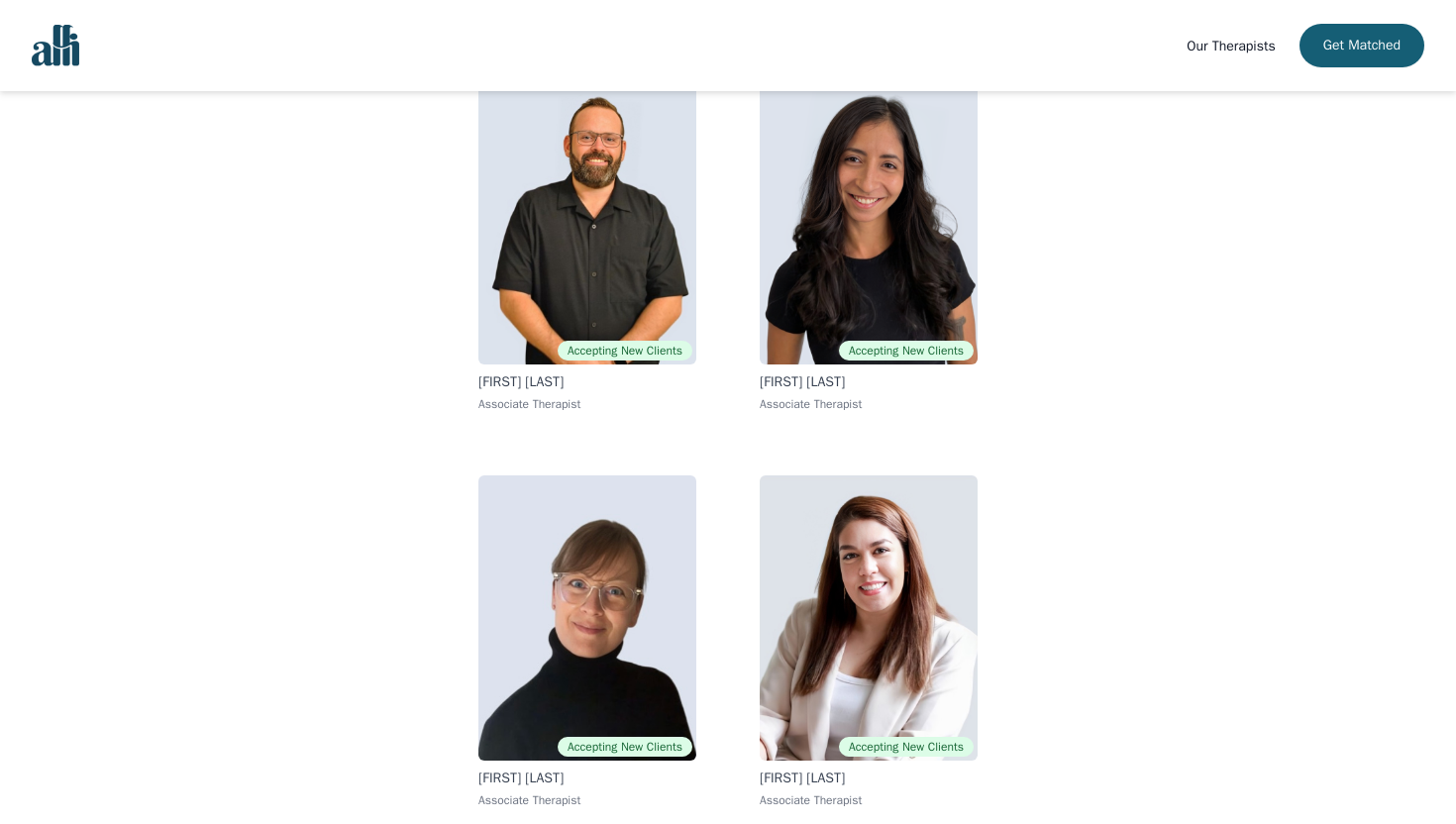 click on "Our Therapists" at bounding box center (1230, 46) 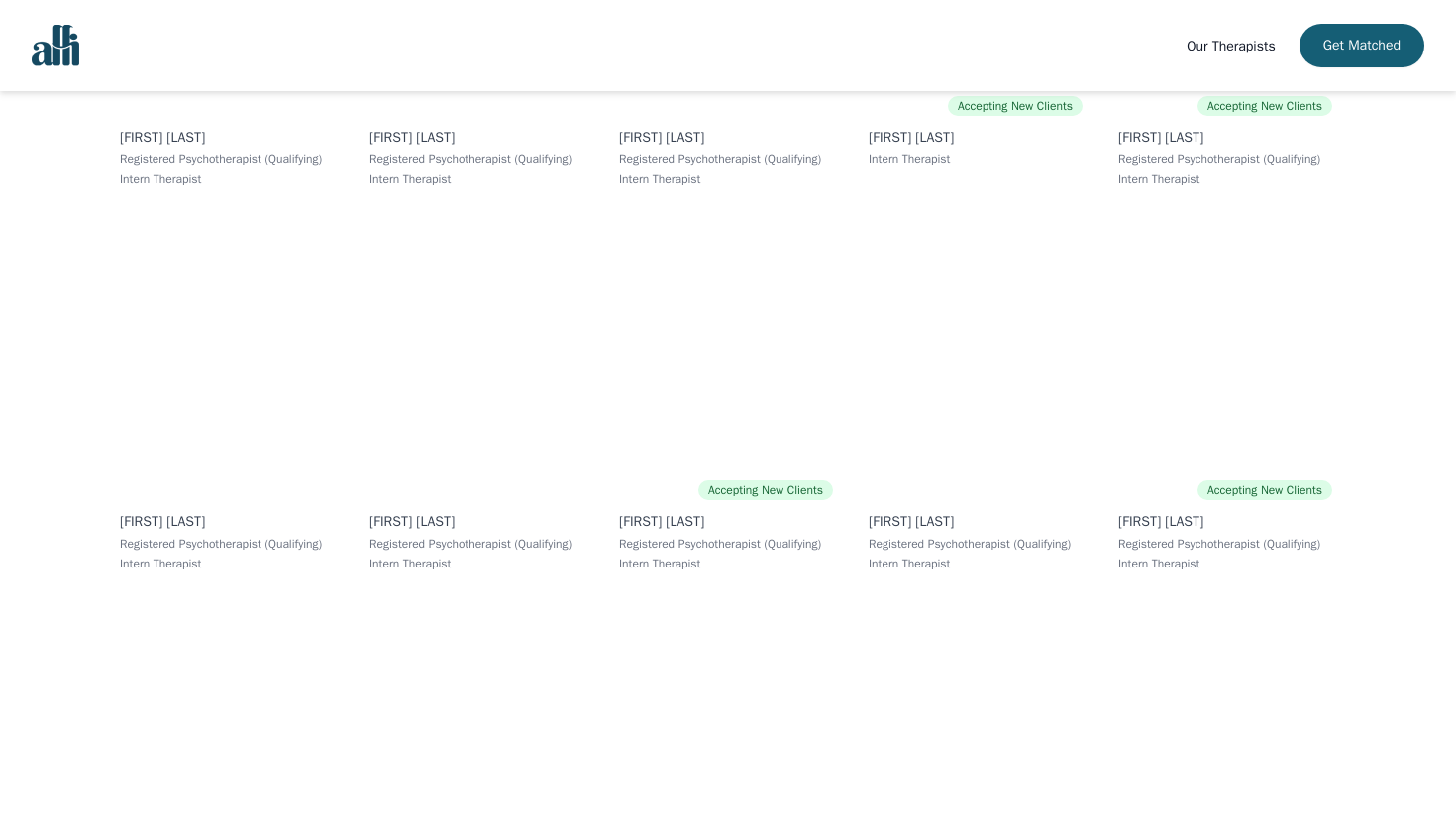 scroll, scrollTop: 9925, scrollLeft: 0, axis: vertical 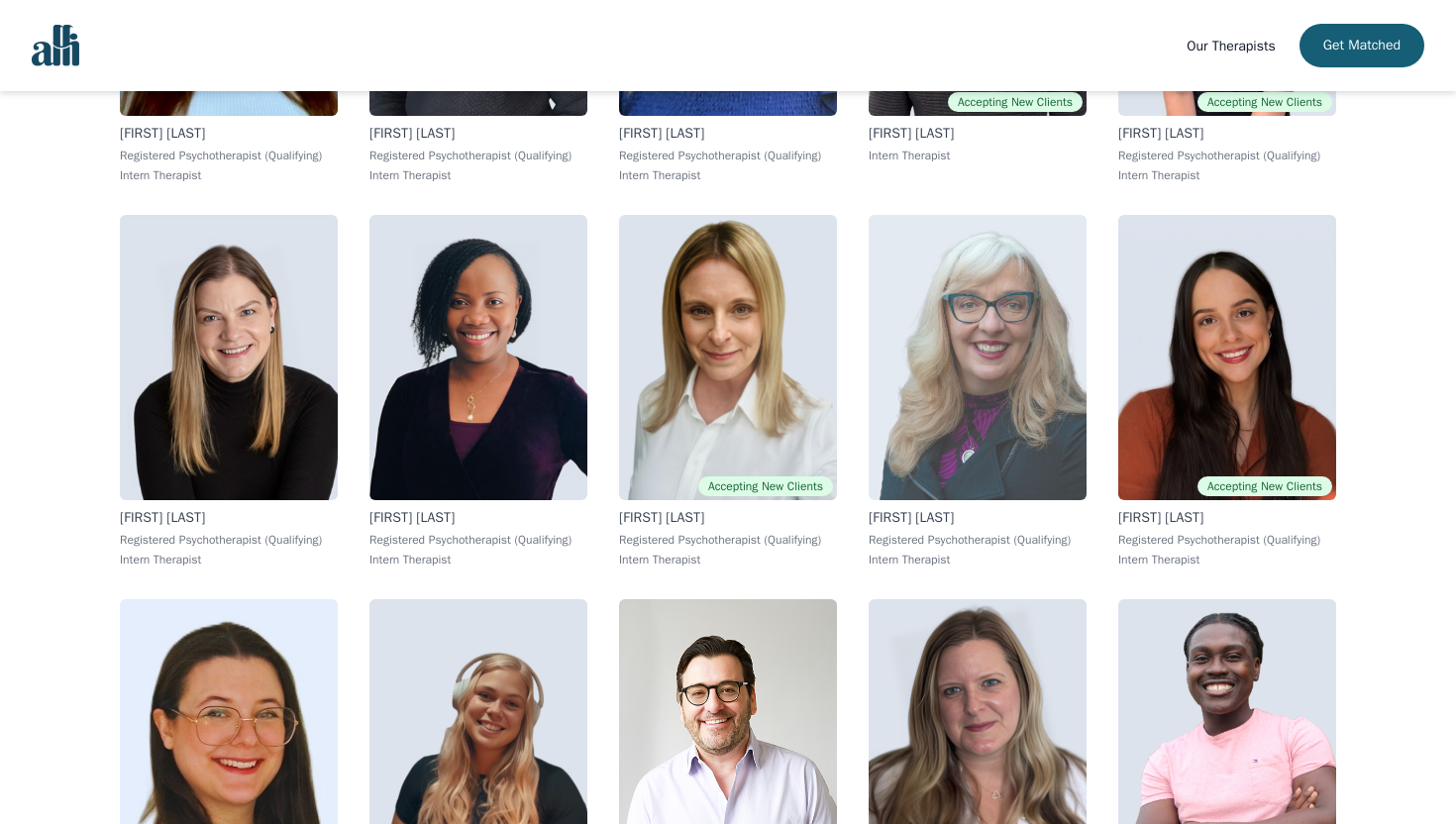 click at bounding box center [978, 358] 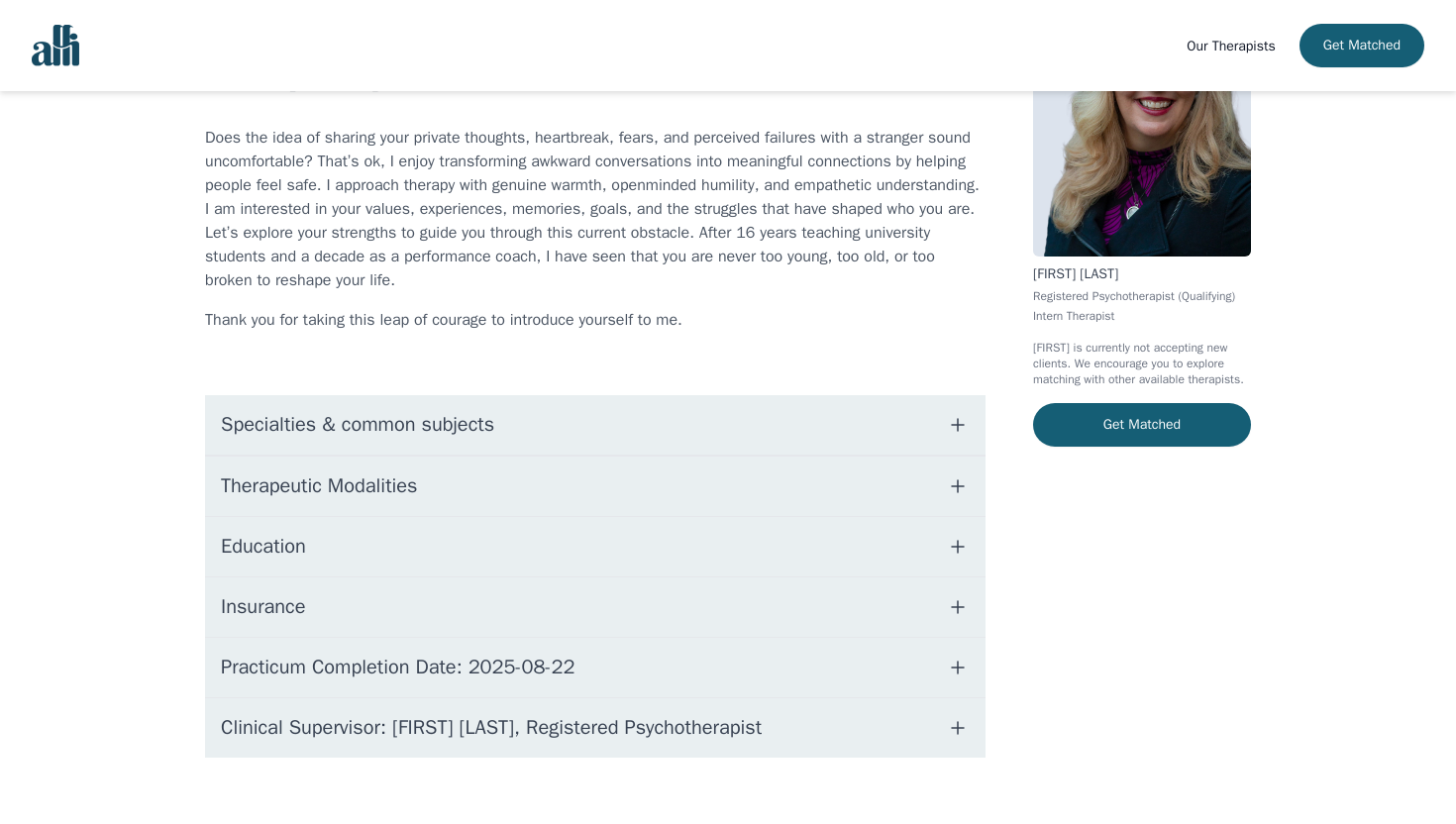 scroll, scrollTop: 174, scrollLeft: 0, axis: vertical 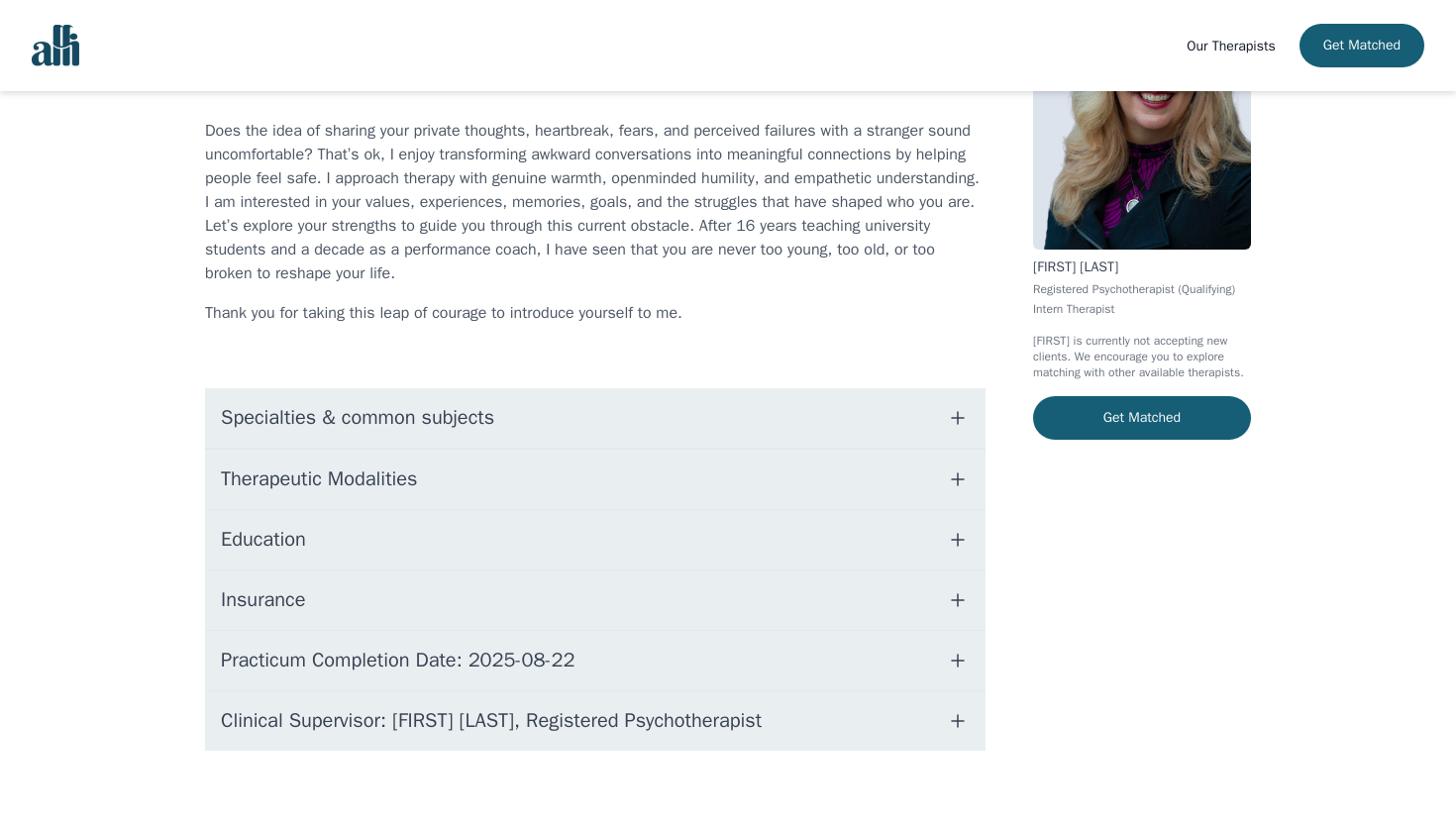 click on "Practicum Completion Date: 2025-08-22" at bounding box center [398, 661] 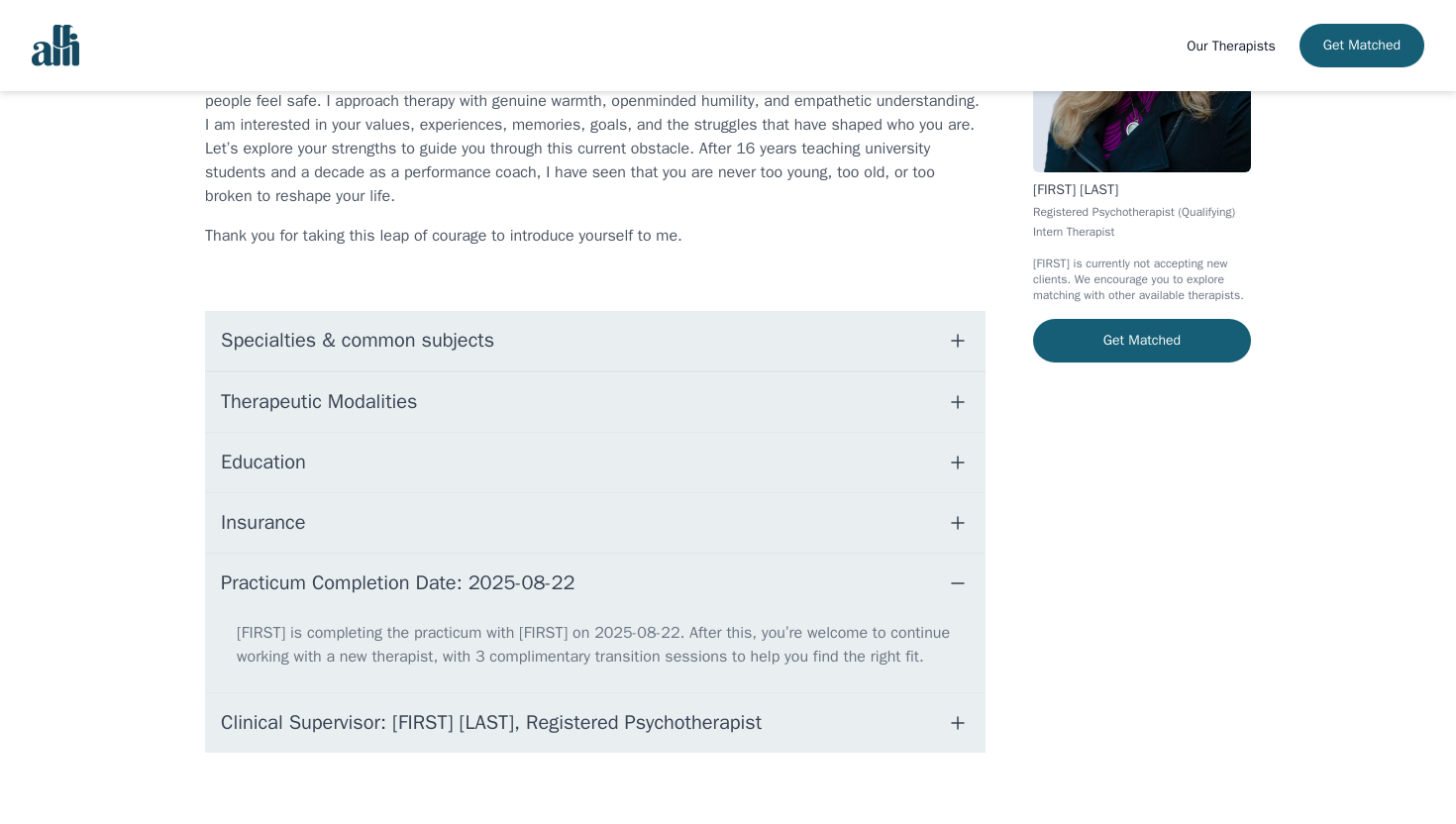scroll, scrollTop: 253, scrollLeft: 0, axis: vertical 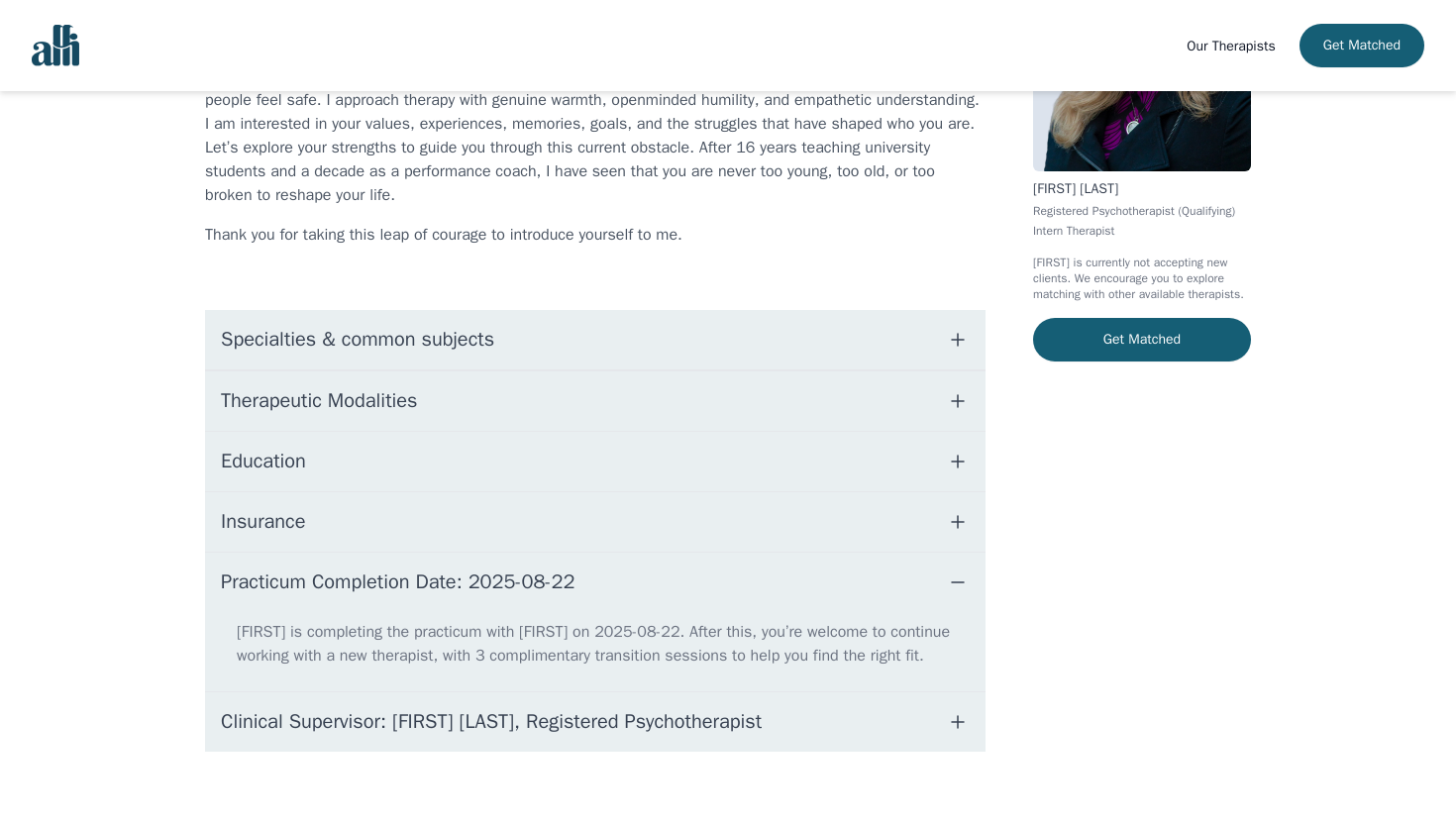 click on "Education" at bounding box center [263, 462] 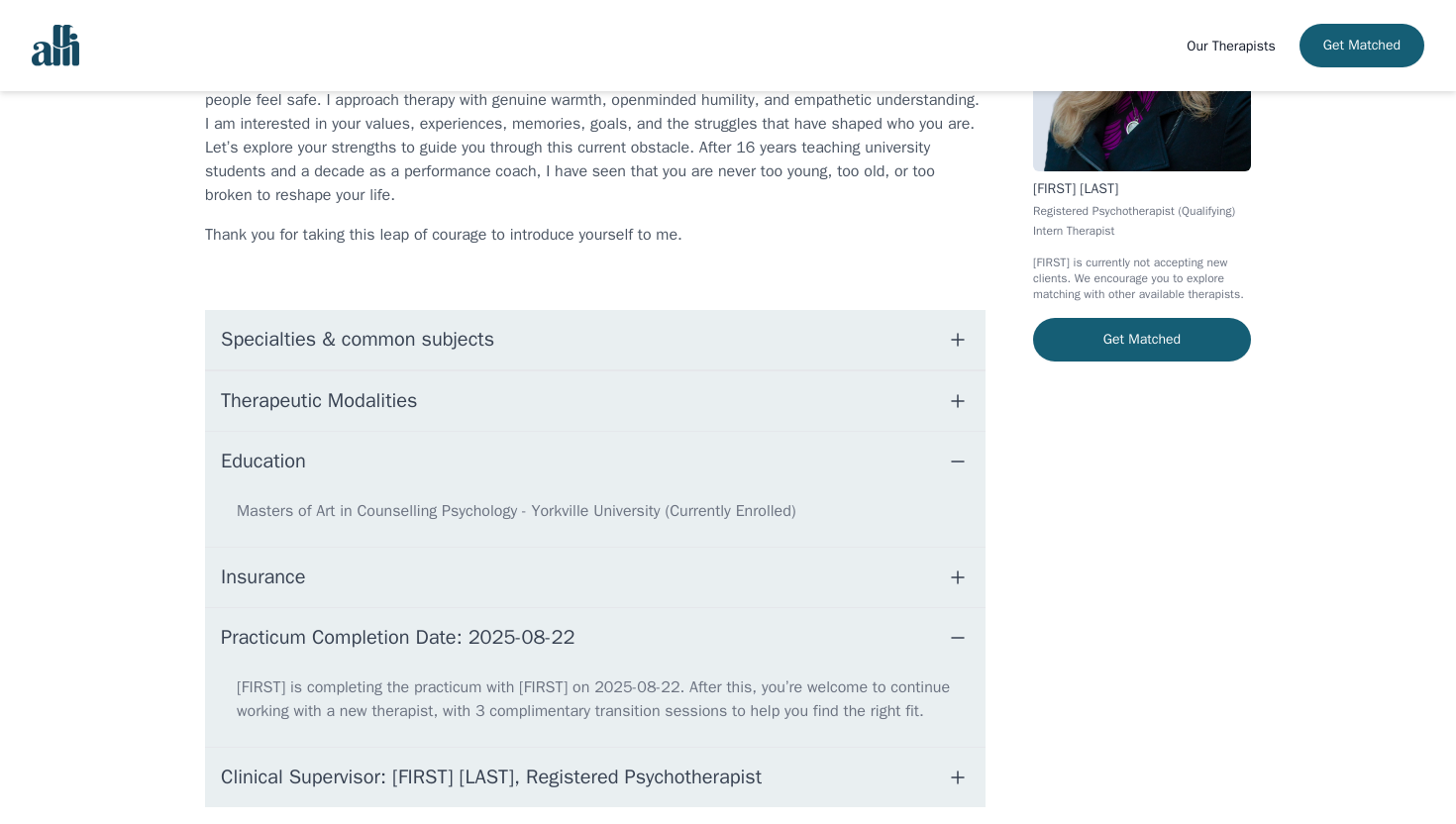 click on "Education" at bounding box center [263, 462] 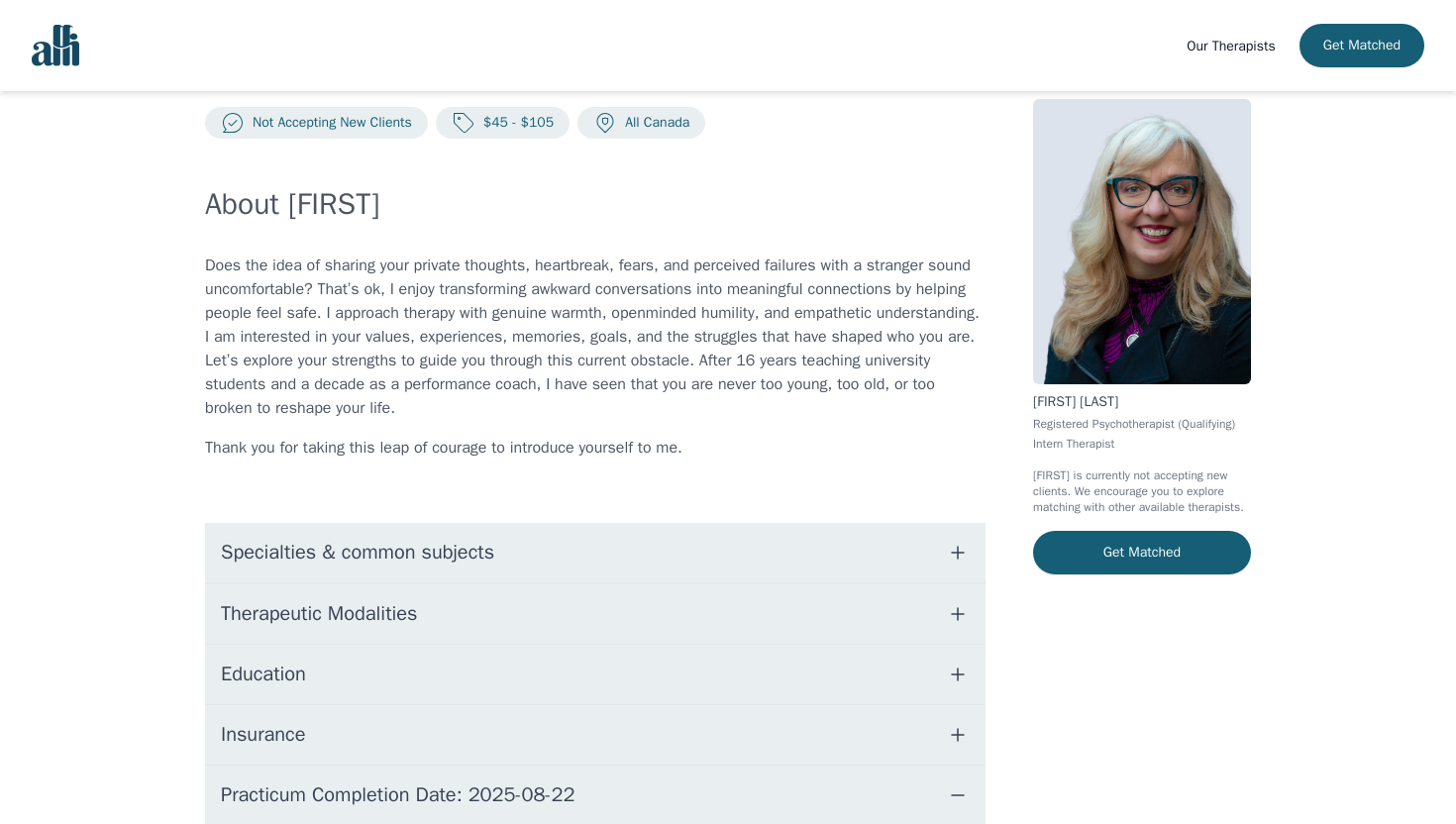 scroll, scrollTop: 39, scrollLeft: 0, axis: vertical 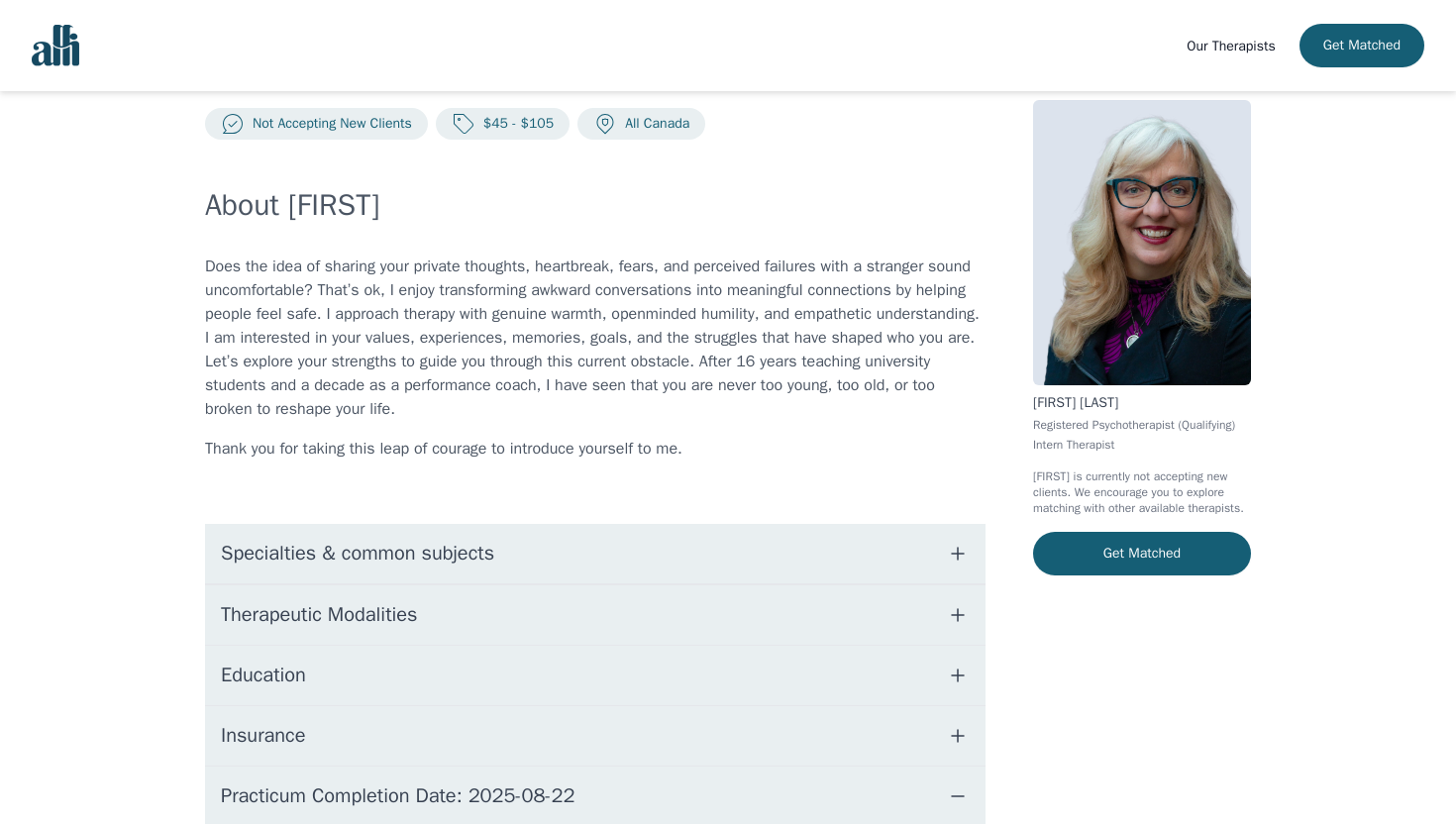 click on "Specialties & common subjects" at bounding box center (358, 554) 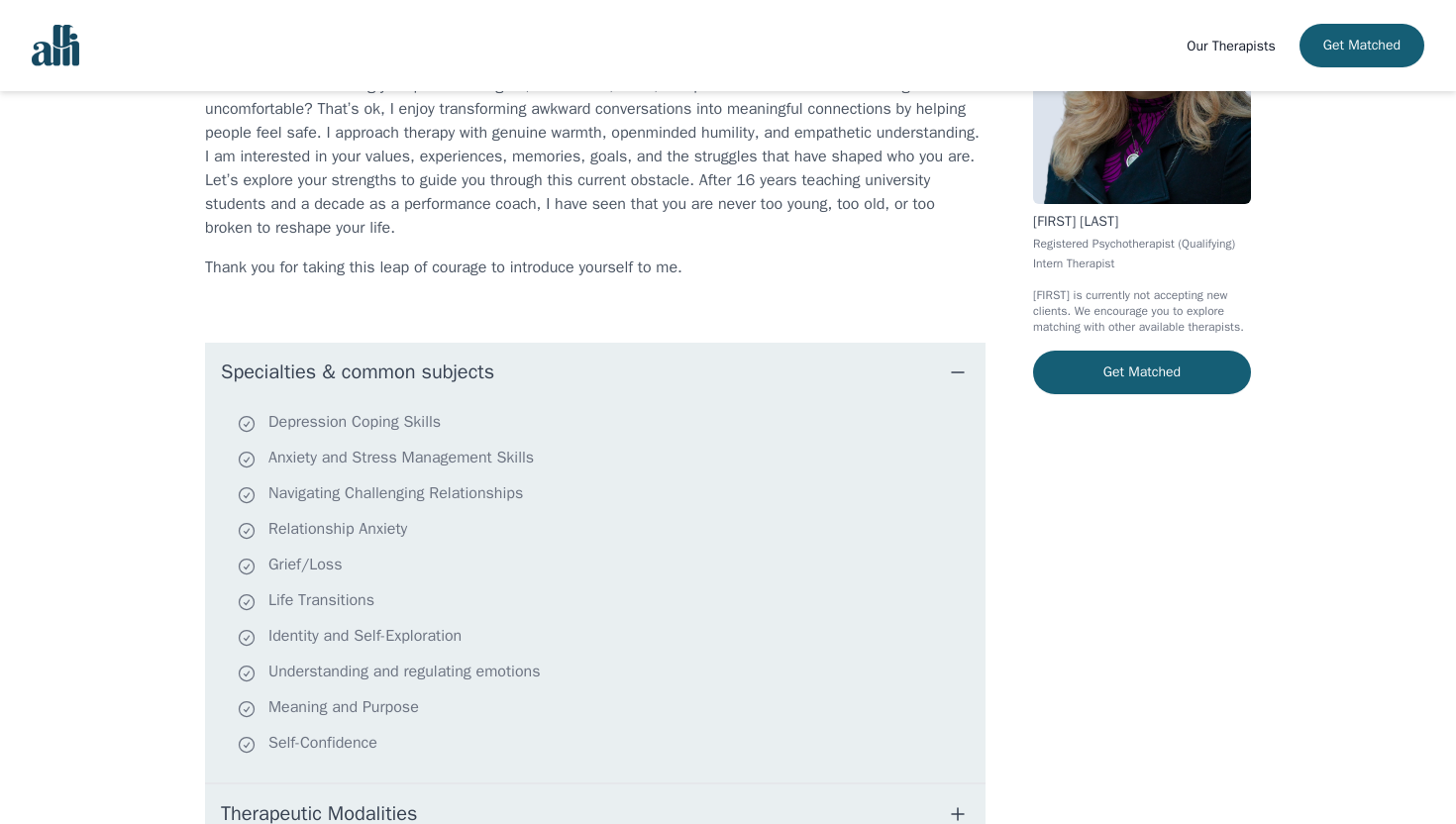 scroll, scrollTop: 257, scrollLeft: 0, axis: vertical 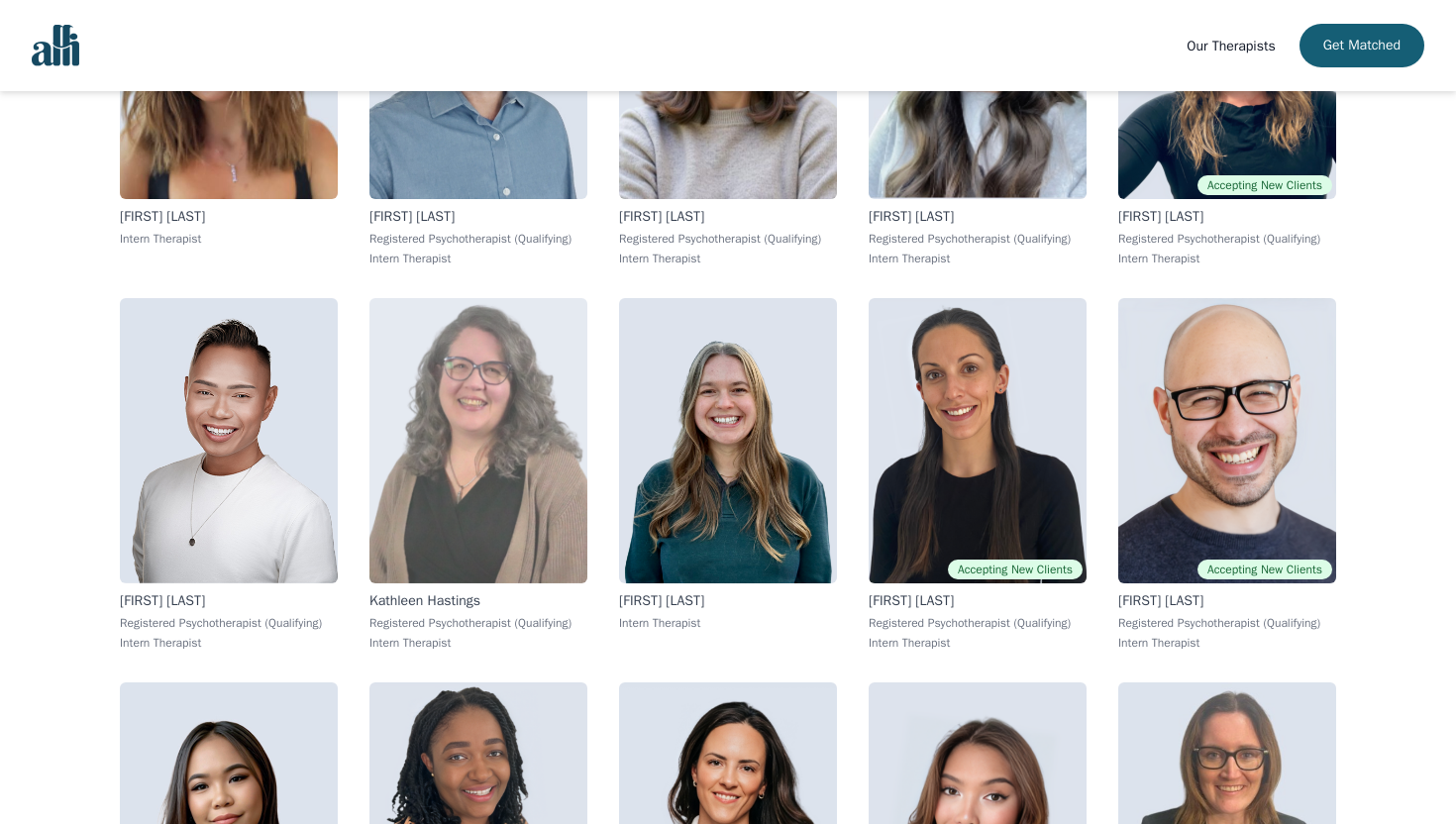 click at bounding box center [478, 441] 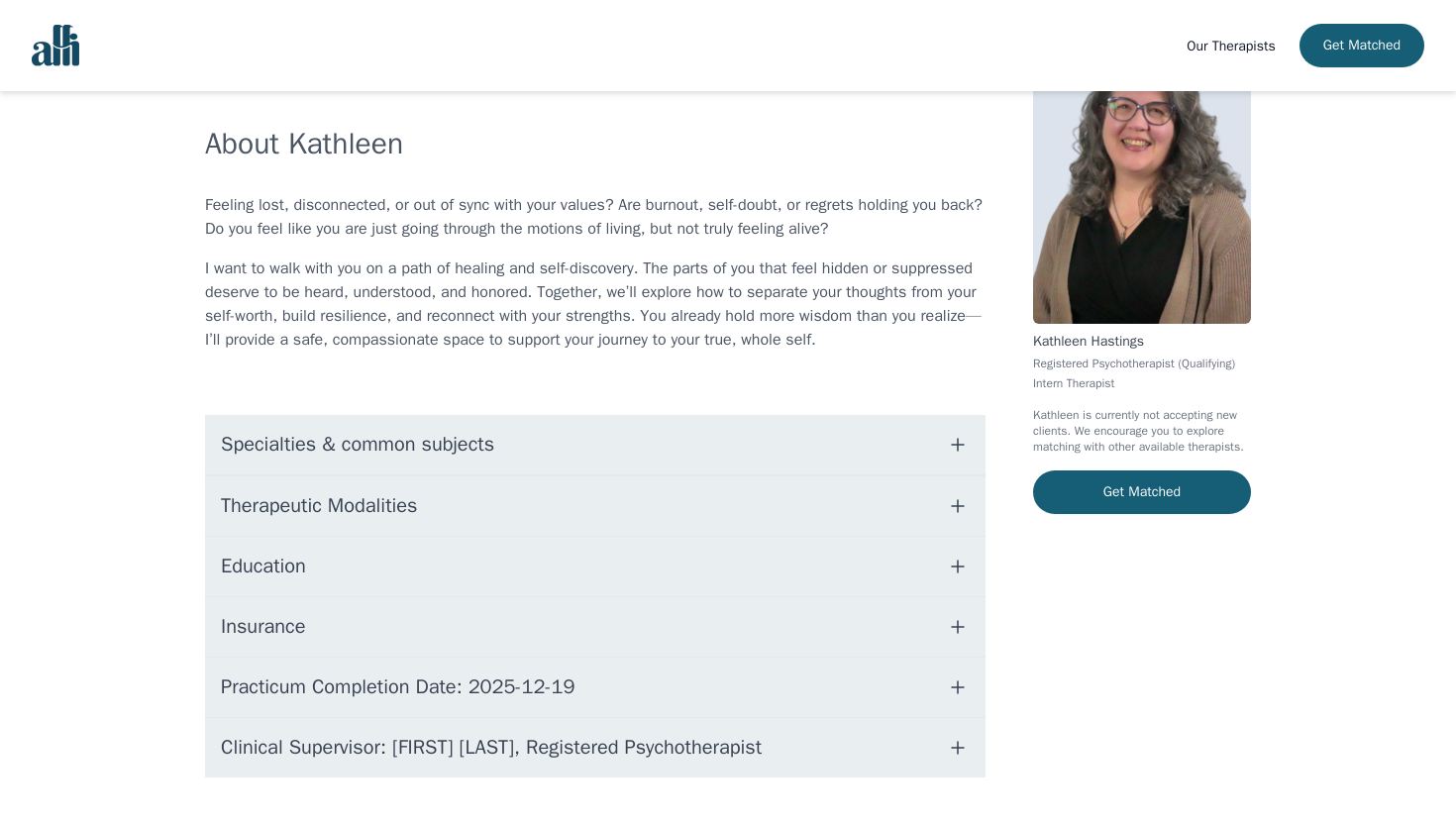 scroll, scrollTop: 110, scrollLeft: 0, axis: vertical 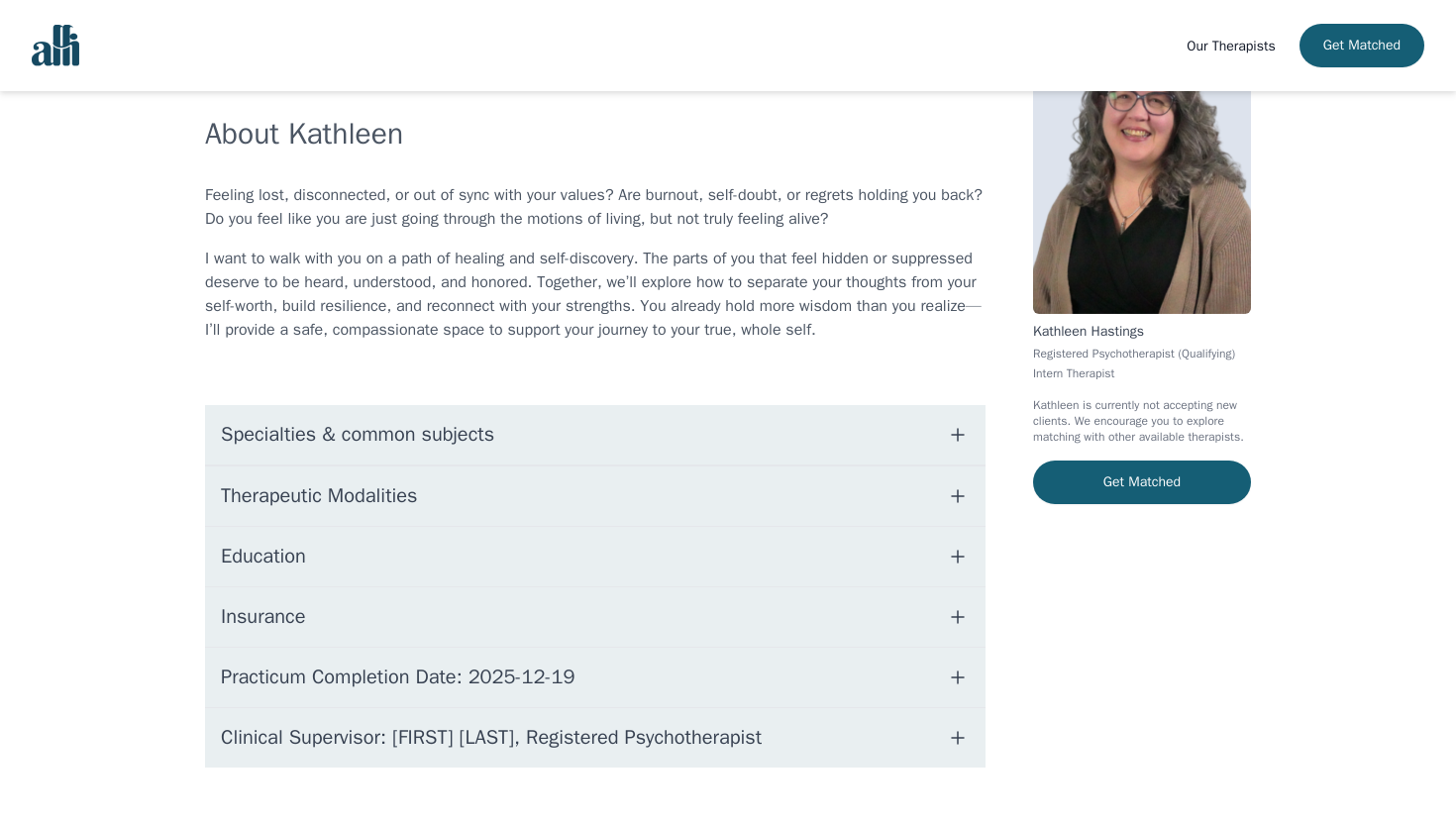 click on "Specialties & common subjects" at bounding box center (358, 435) 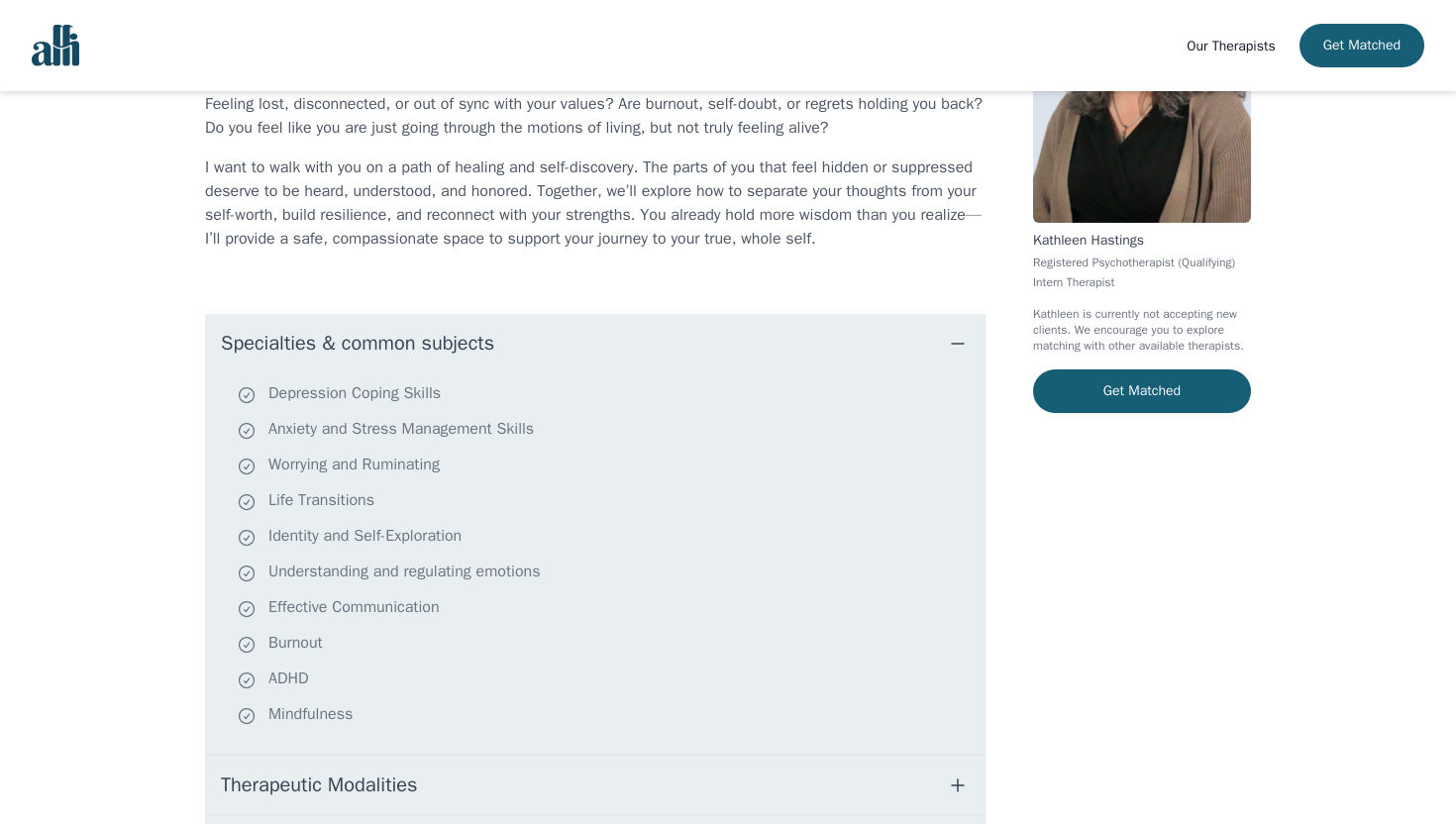 scroll, scrollTop: 217, scrollLeft: 0, axis: vertical 